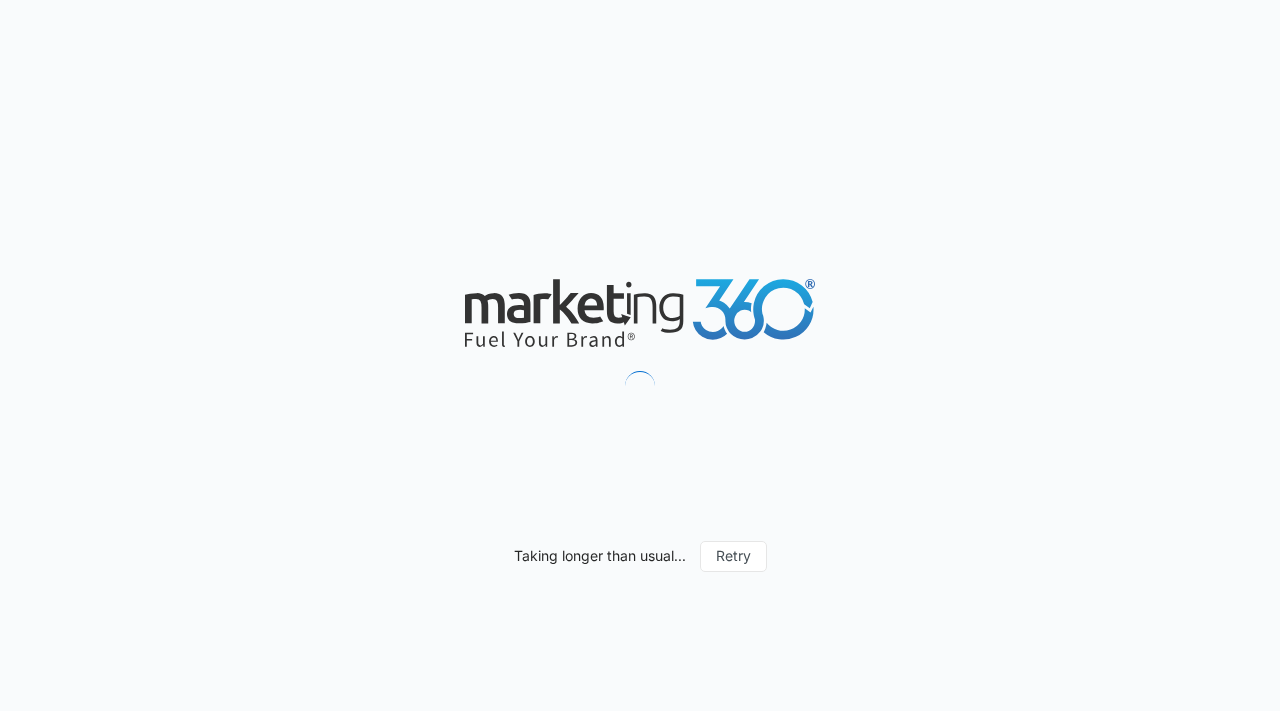 scroll, scrollTop: 0, scrollLeft: 0, axis: both 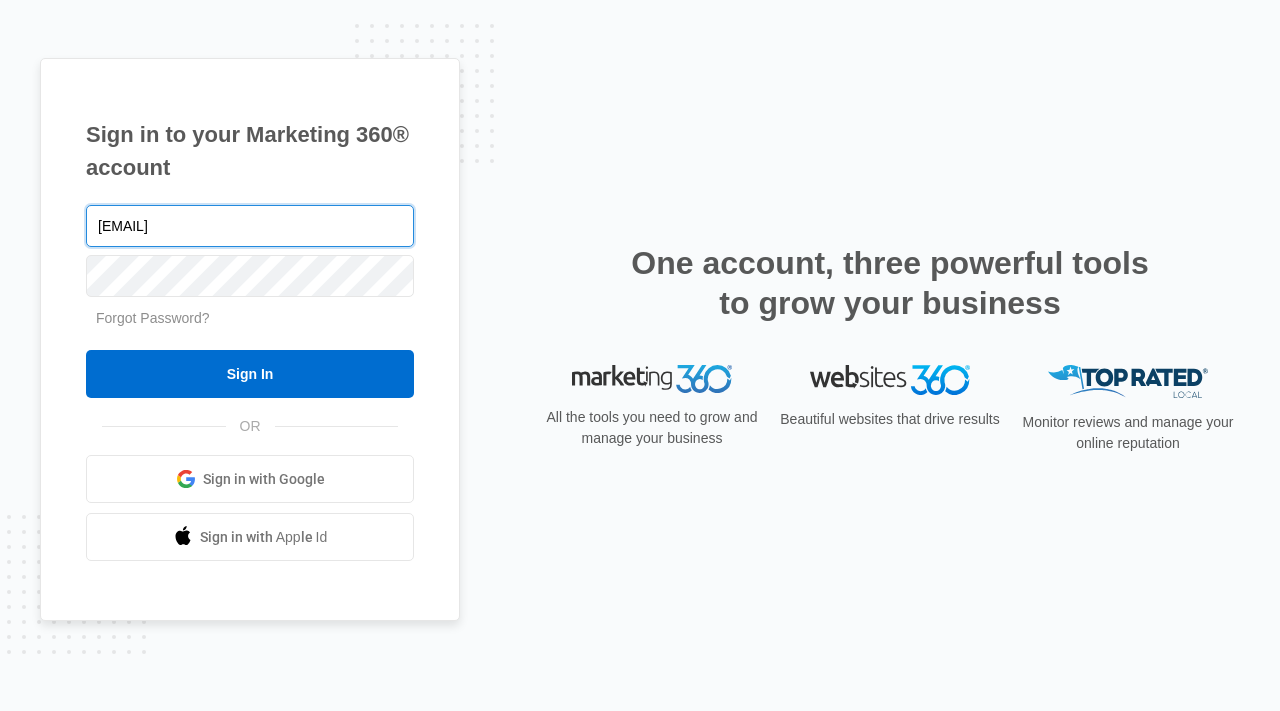 type on "aat@papapizzapie.com" 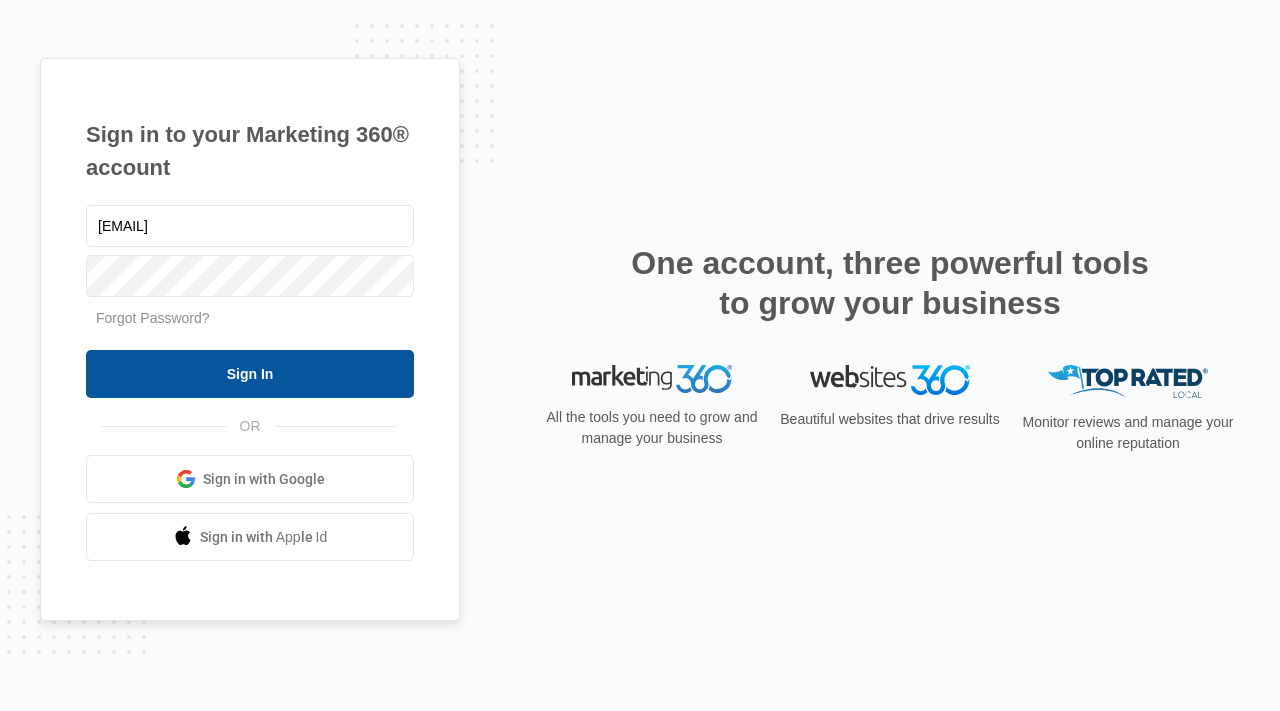 click on "Sign In" at bounding box center (250, 374) 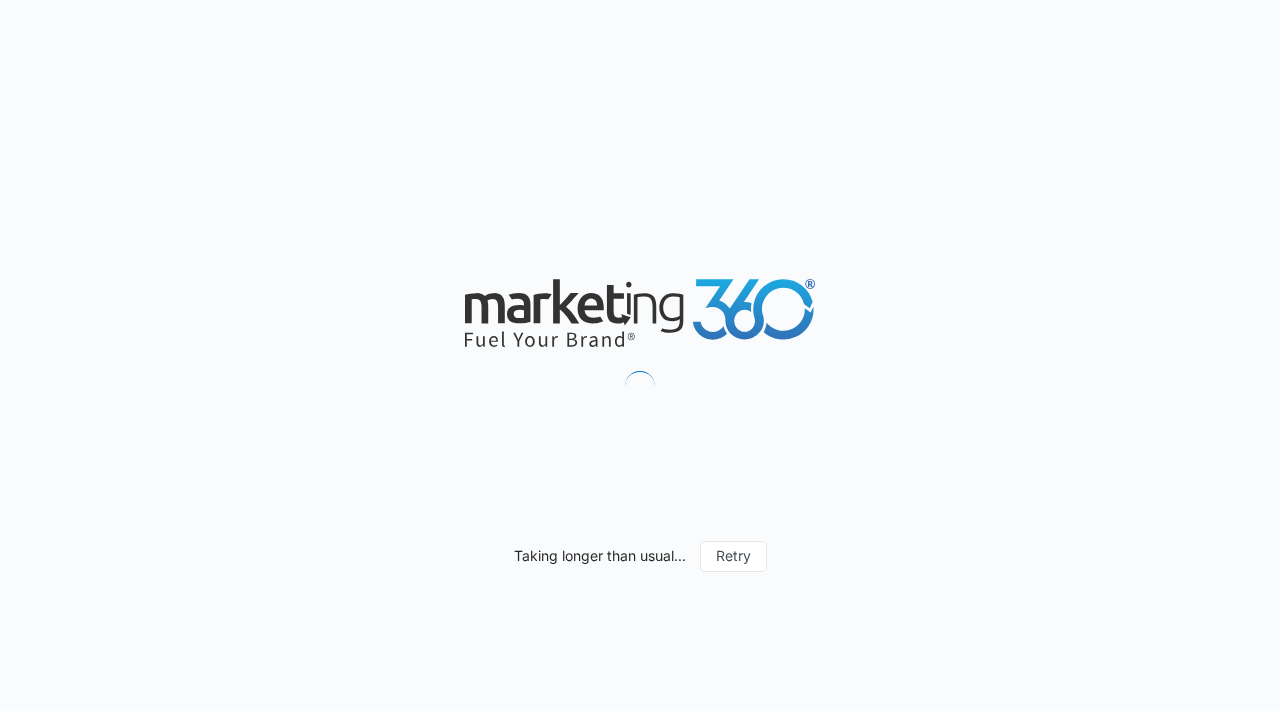 scroll, scrollTop: 0, scrollLeft: 0, axis: both 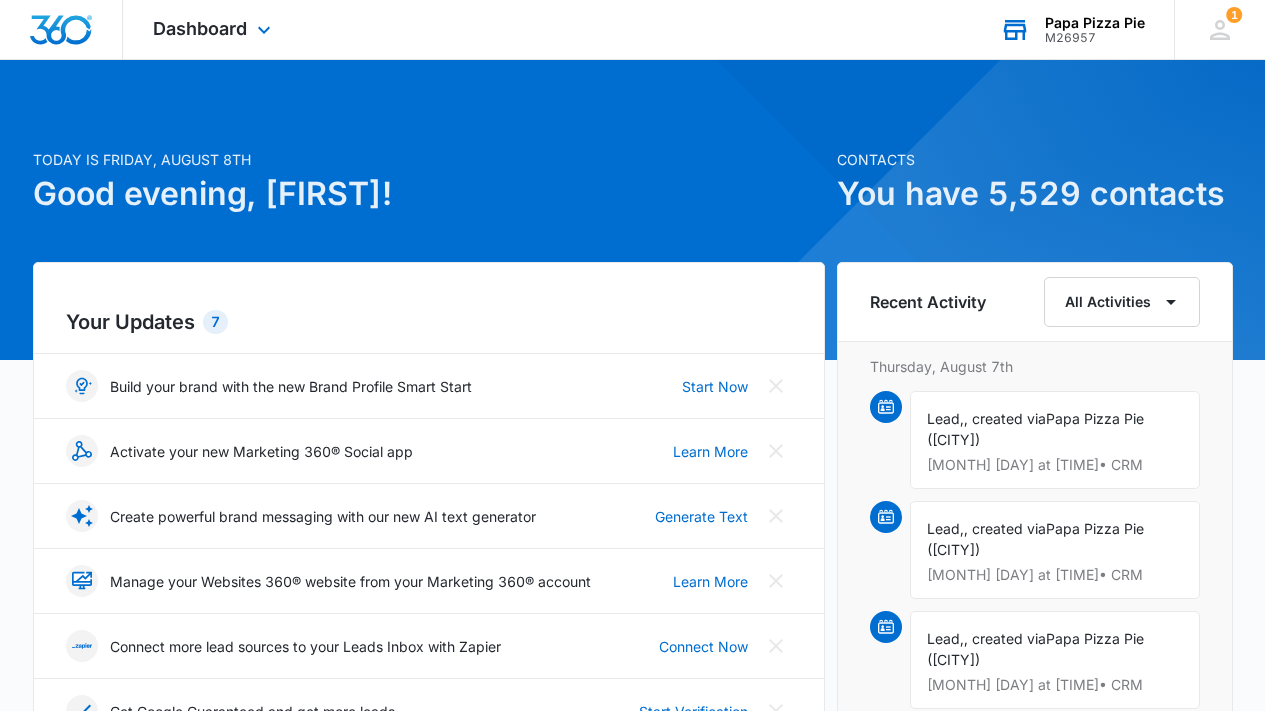 click on "M26957" at bounding box center [1095, 38] 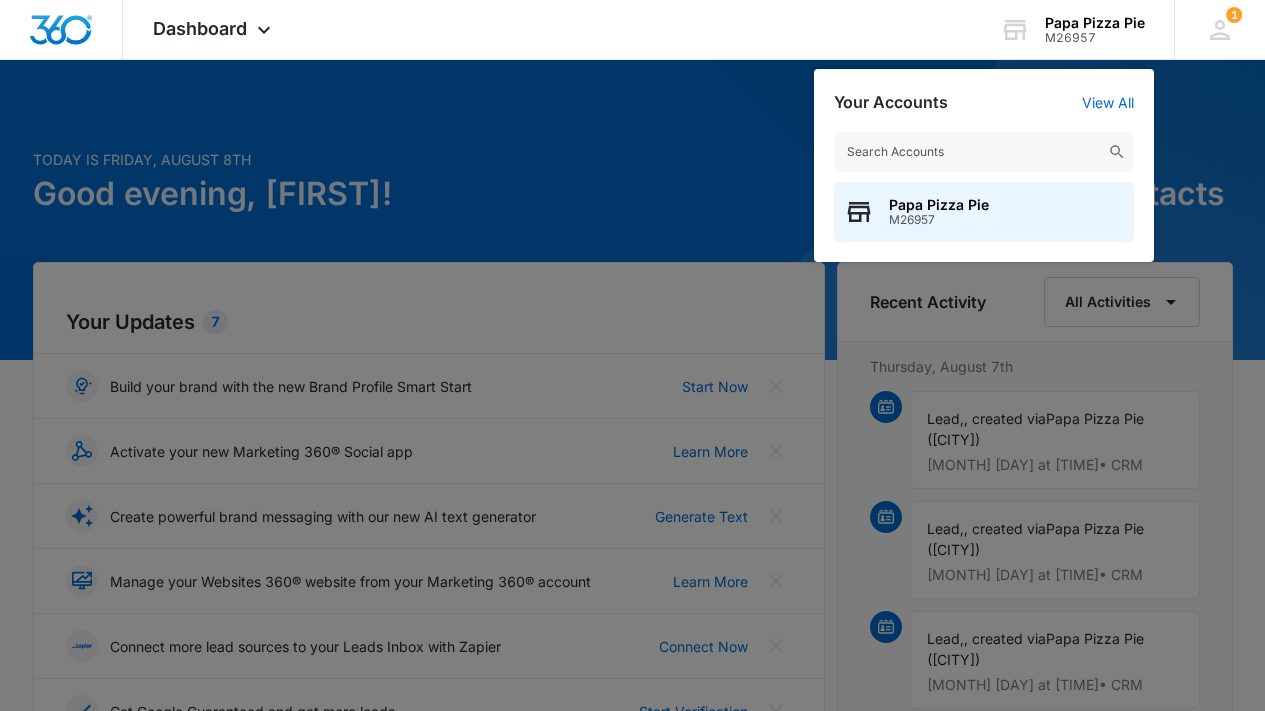 click at bounding box center [632, 355] 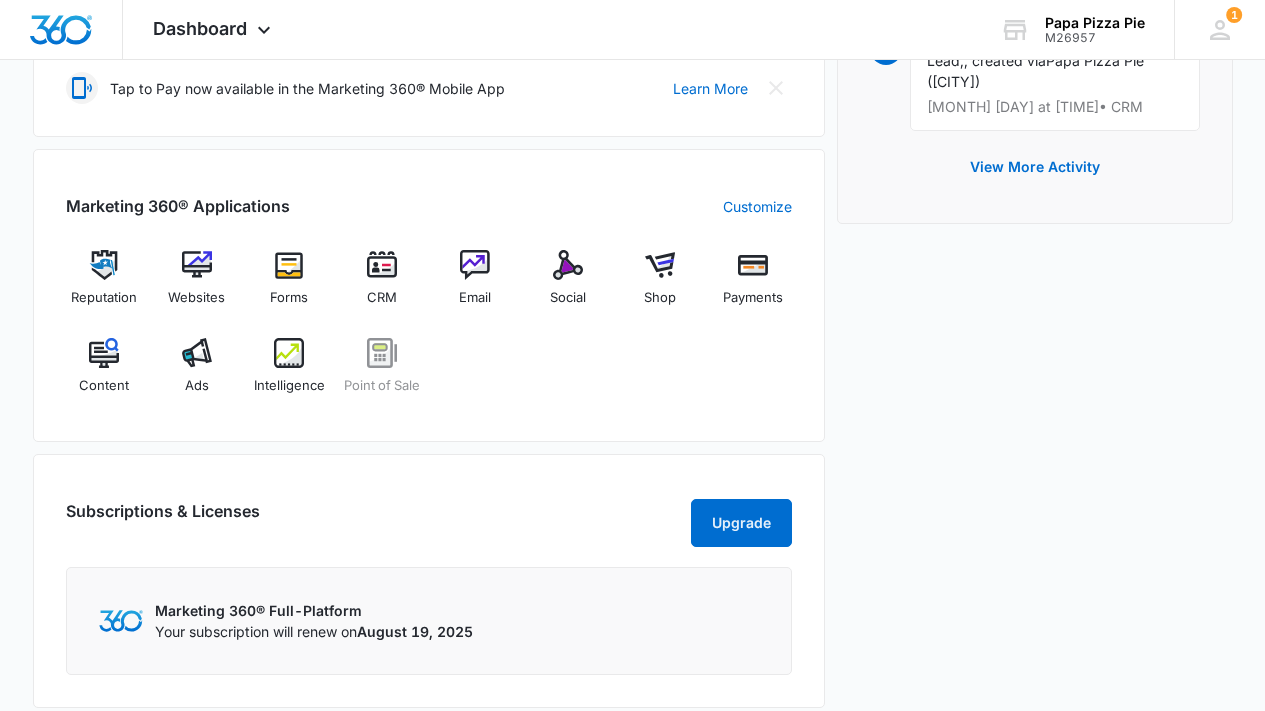 scroll, scrollTop: 590, scrollLeft: 0, axis: vertical 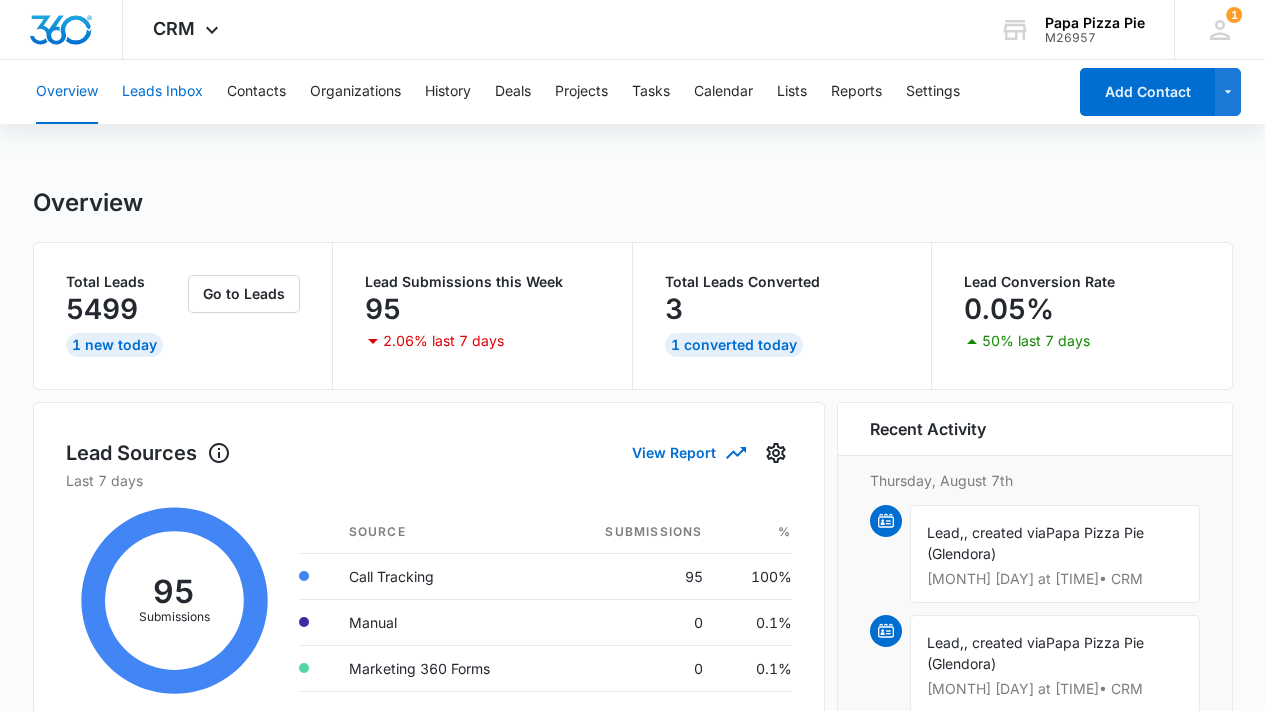 click on "Leads Inbox" at bounding box center (162, 92) 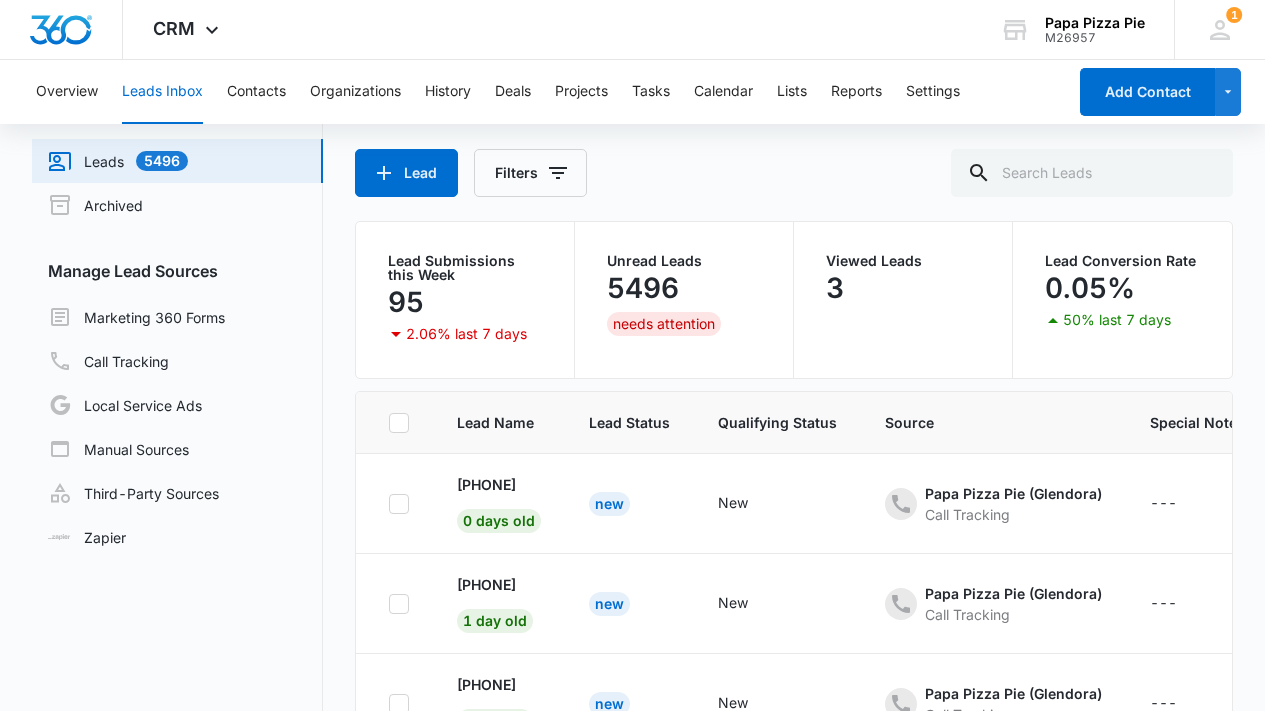 scroll, scrollTop: 113, scrollLeft: 0, axis: vertical 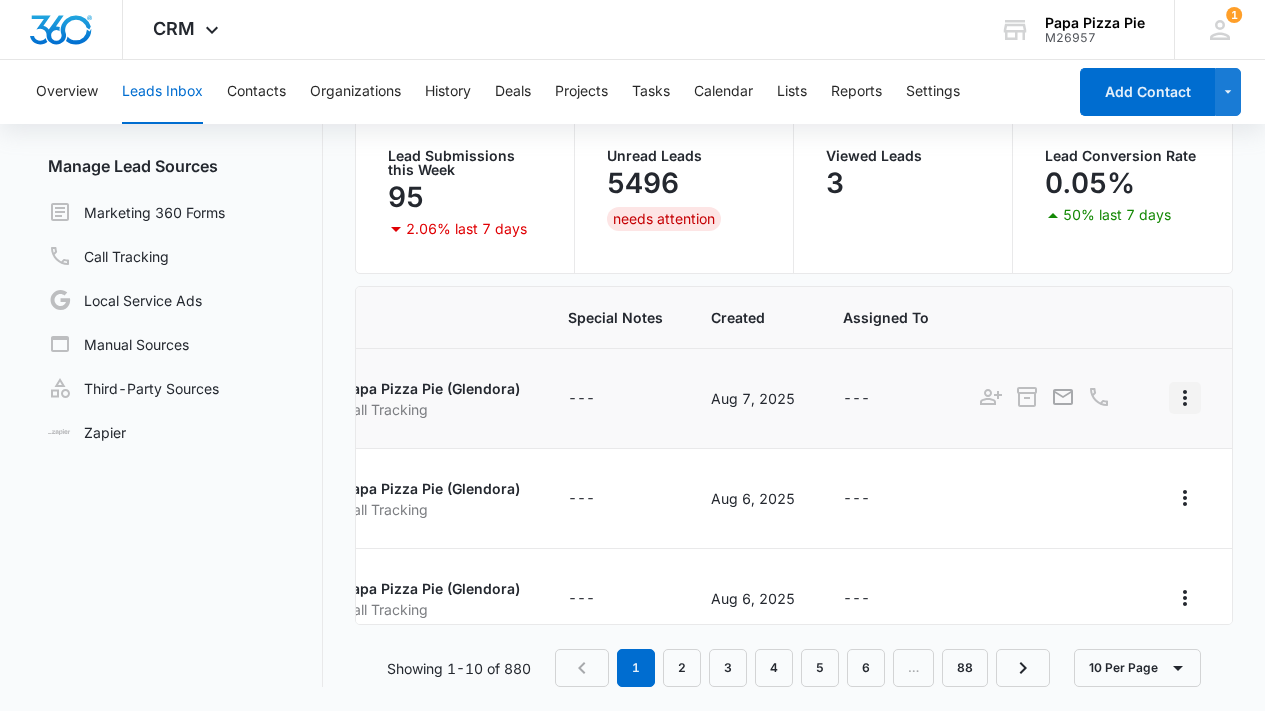 click 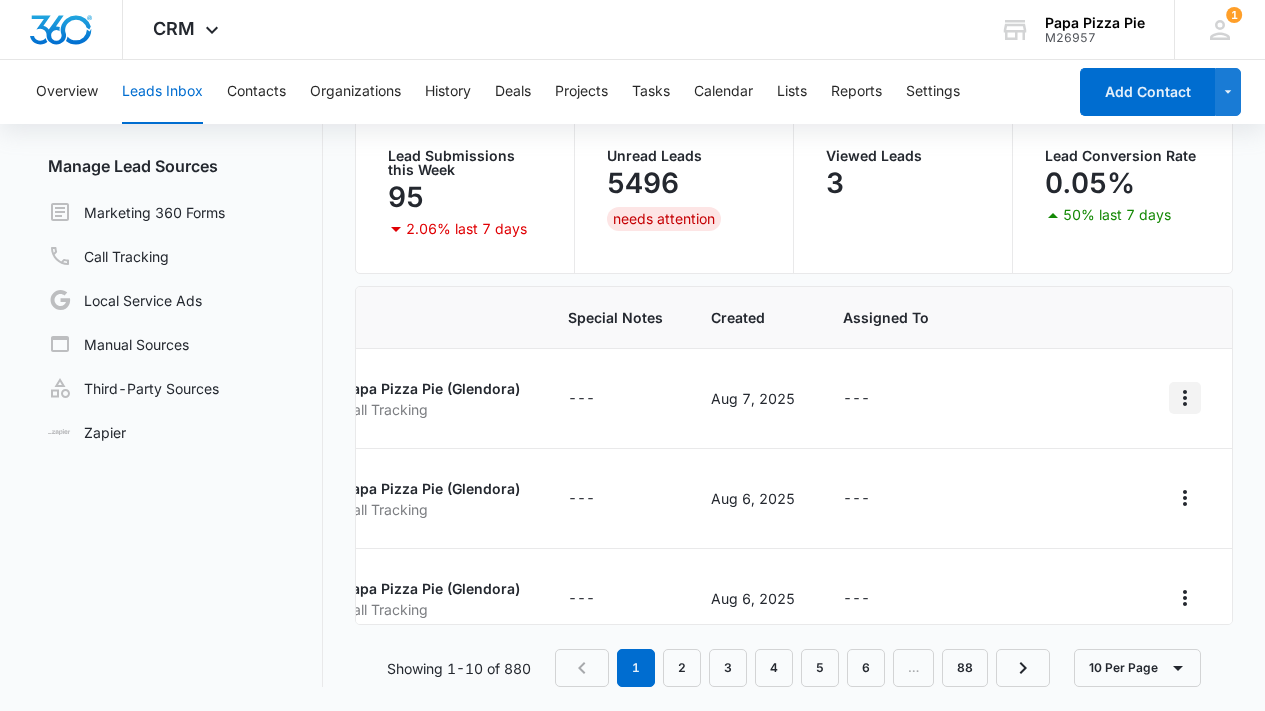 scroll, scrollTop: 0, scrollLeft: 0, axis: both 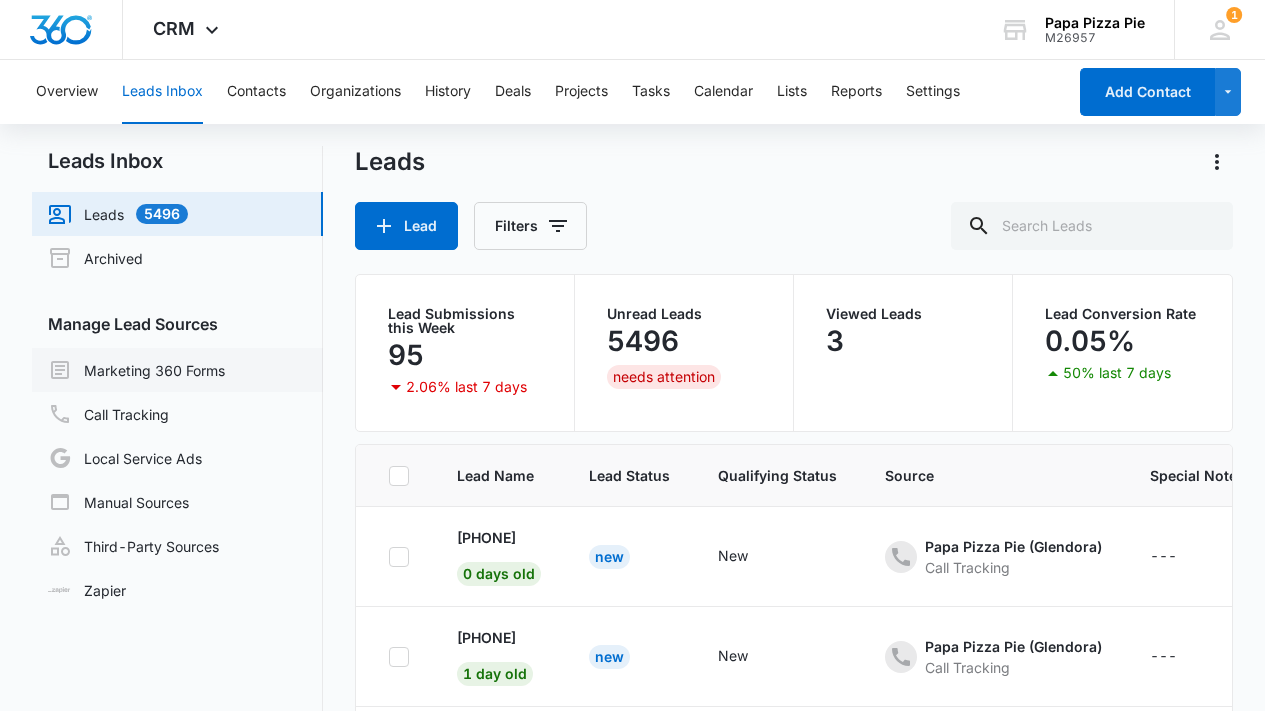 click on "Marketing 360 Forms" at bounding box center [136, 370] 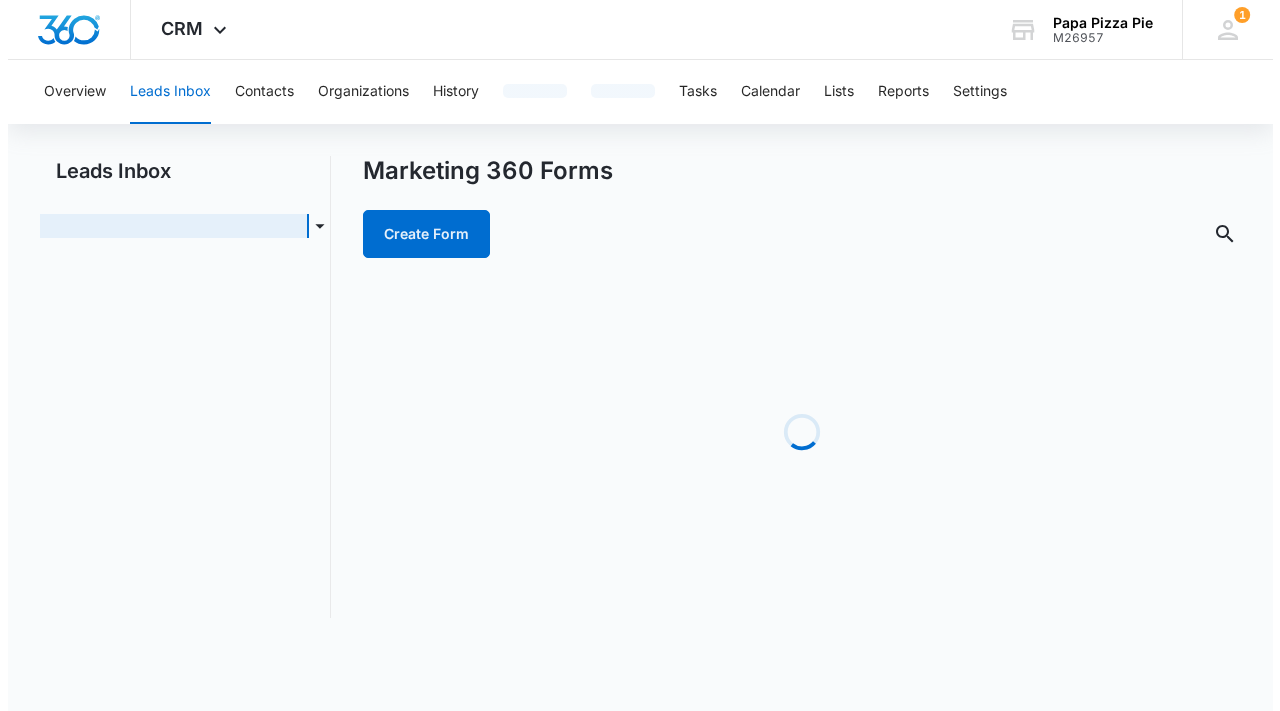 scroll, scrollTop: 0, scrollLeft: 0, axis: both 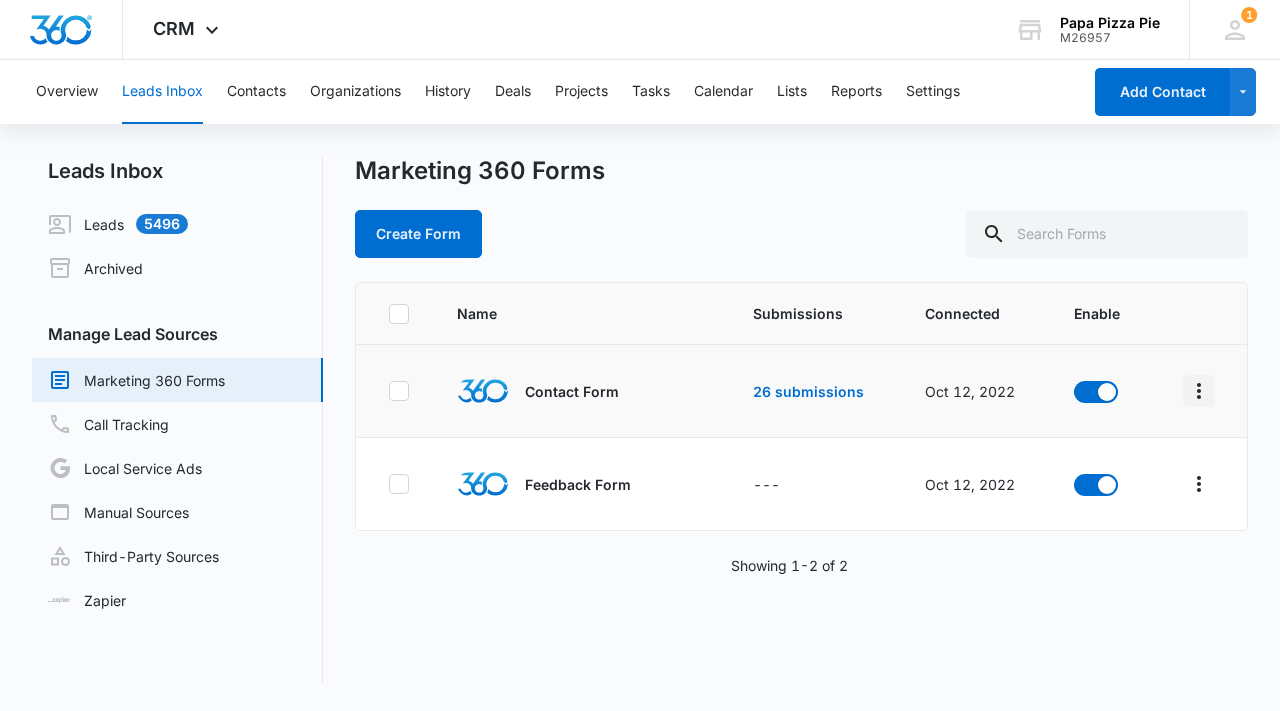 click at bounding box center (1199, 391) 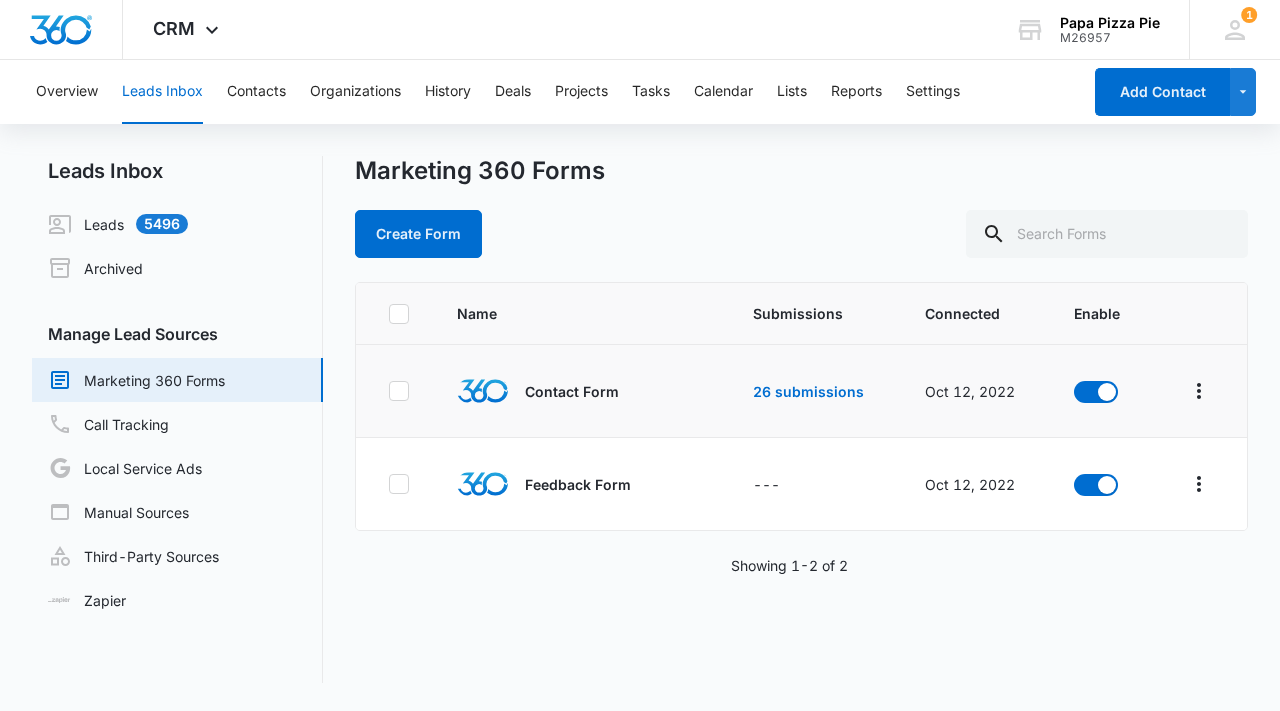 click on "Contact Form" at bounding box center [572, 391] 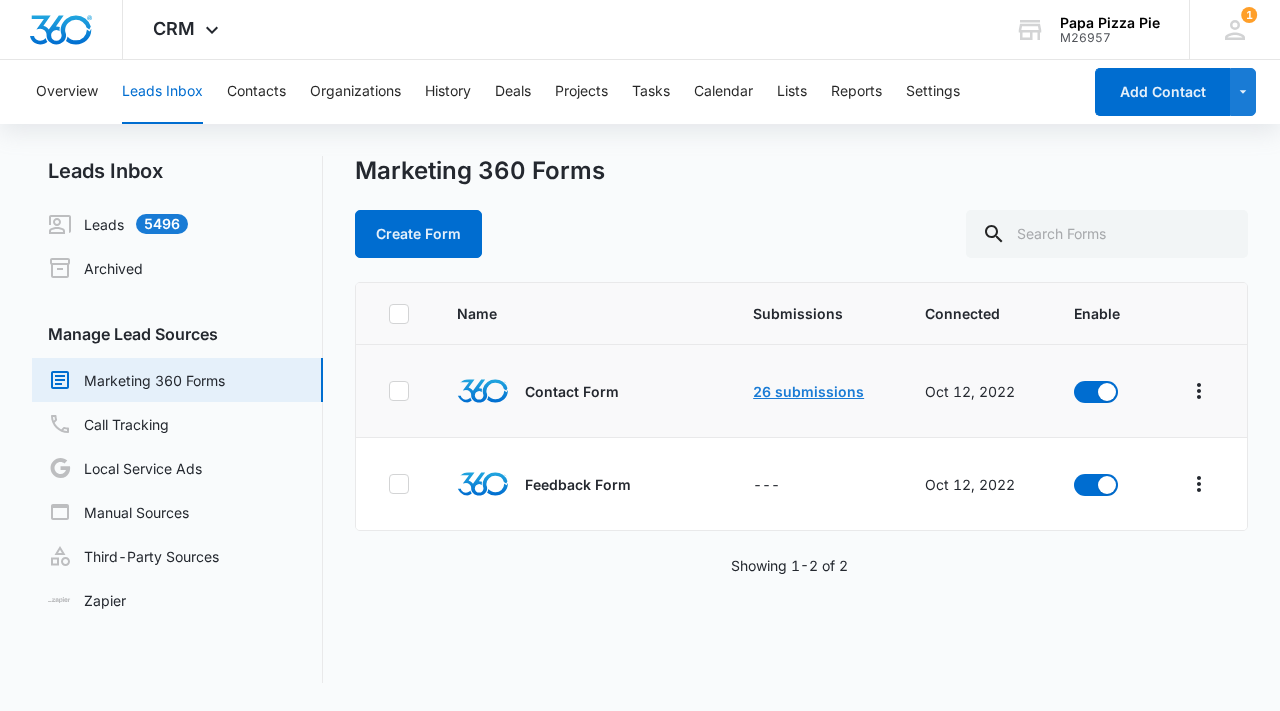 click on "26 submissions" at bounding box center (808, 391) 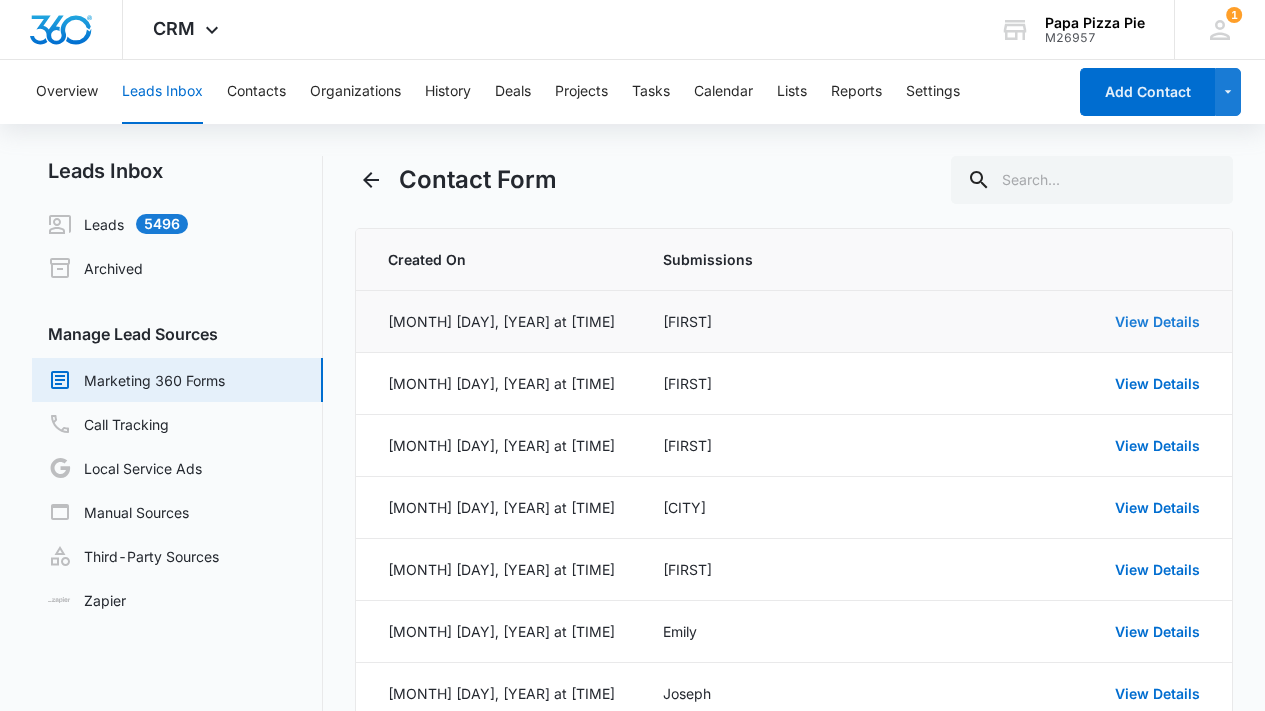 click on "View Details" at bounding box center [1157, 321] 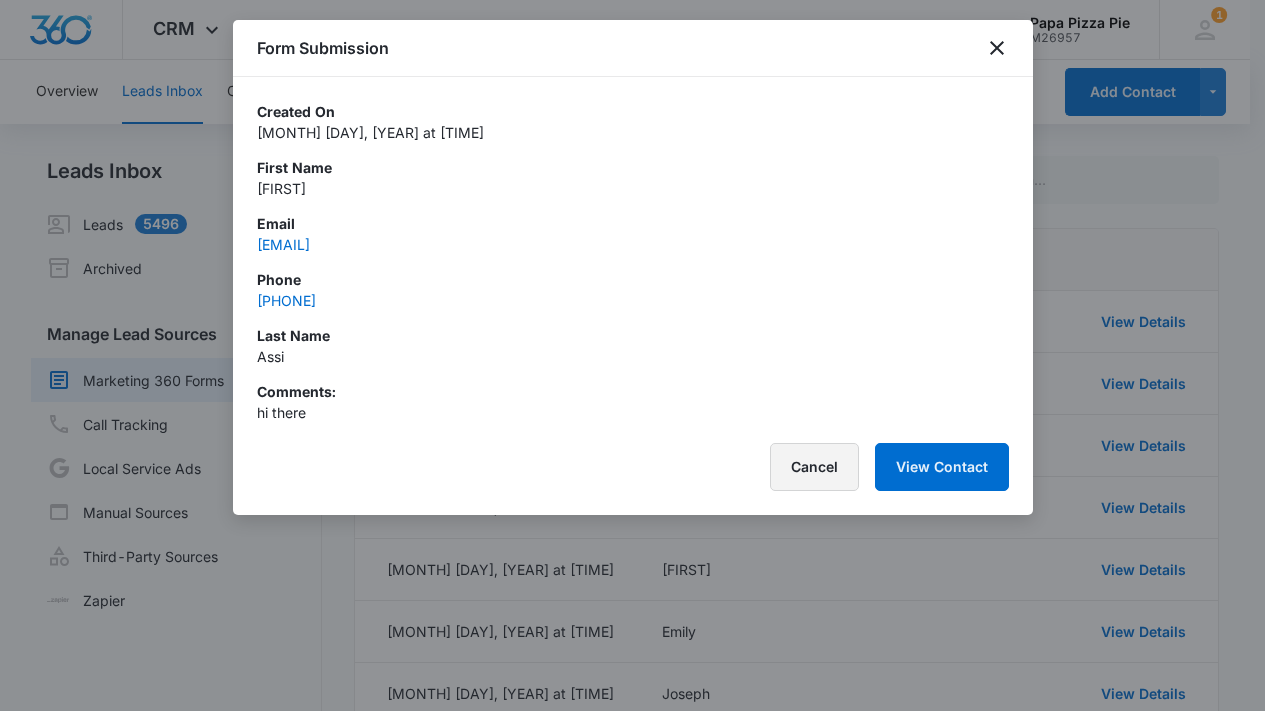 click on "Cancel" at bounding box center (814, 467) 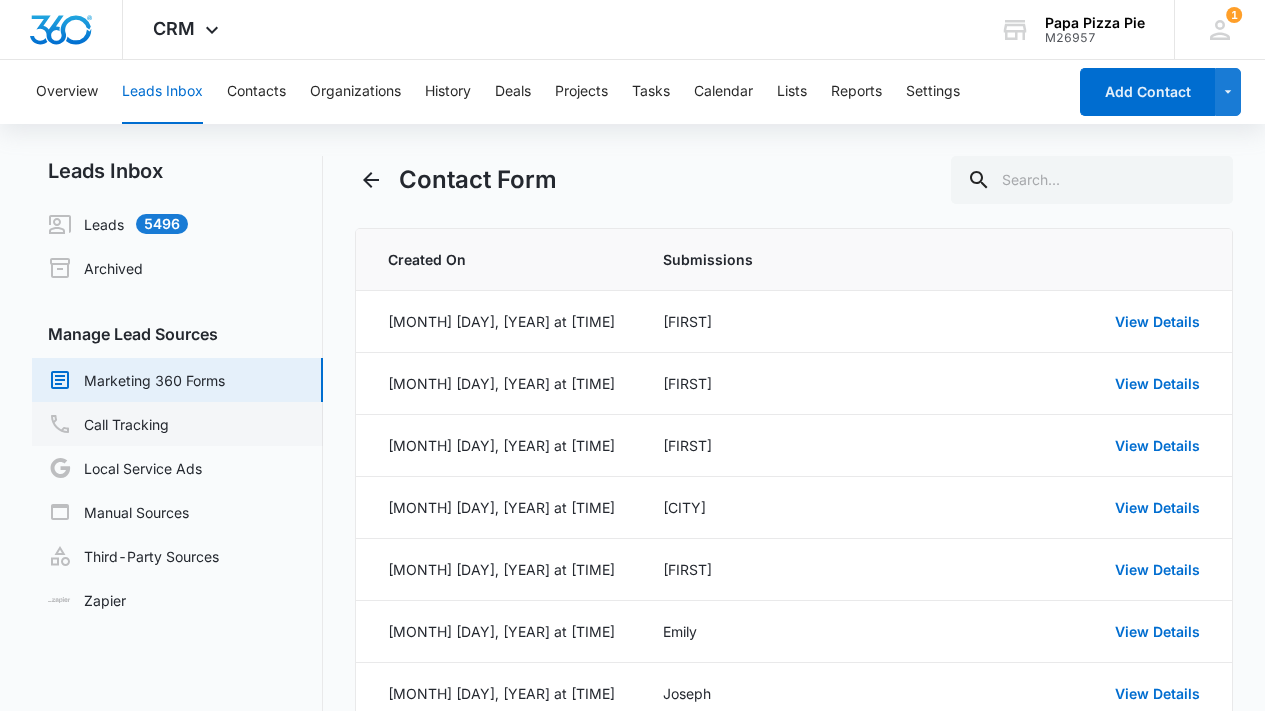 click on "Call Tracking" at bounding box center (108, 424) 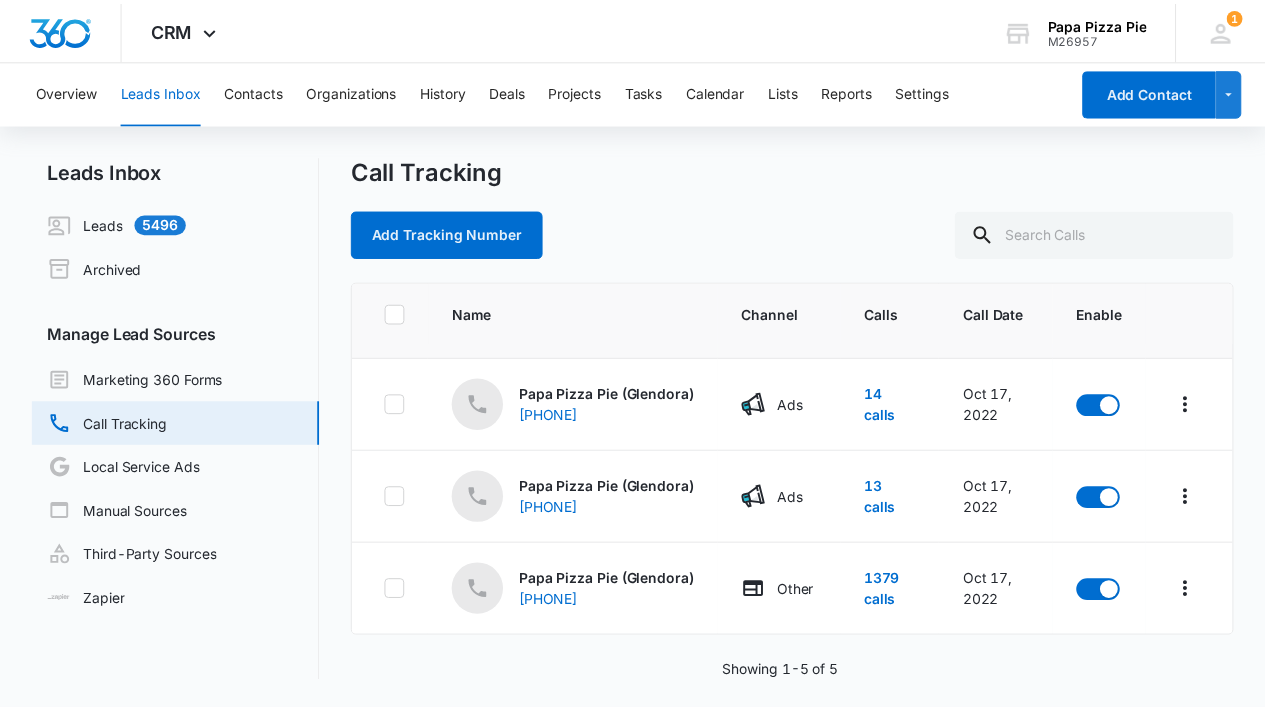 scroll, scrollTop: 0, scrollLeft: 0, axis: both 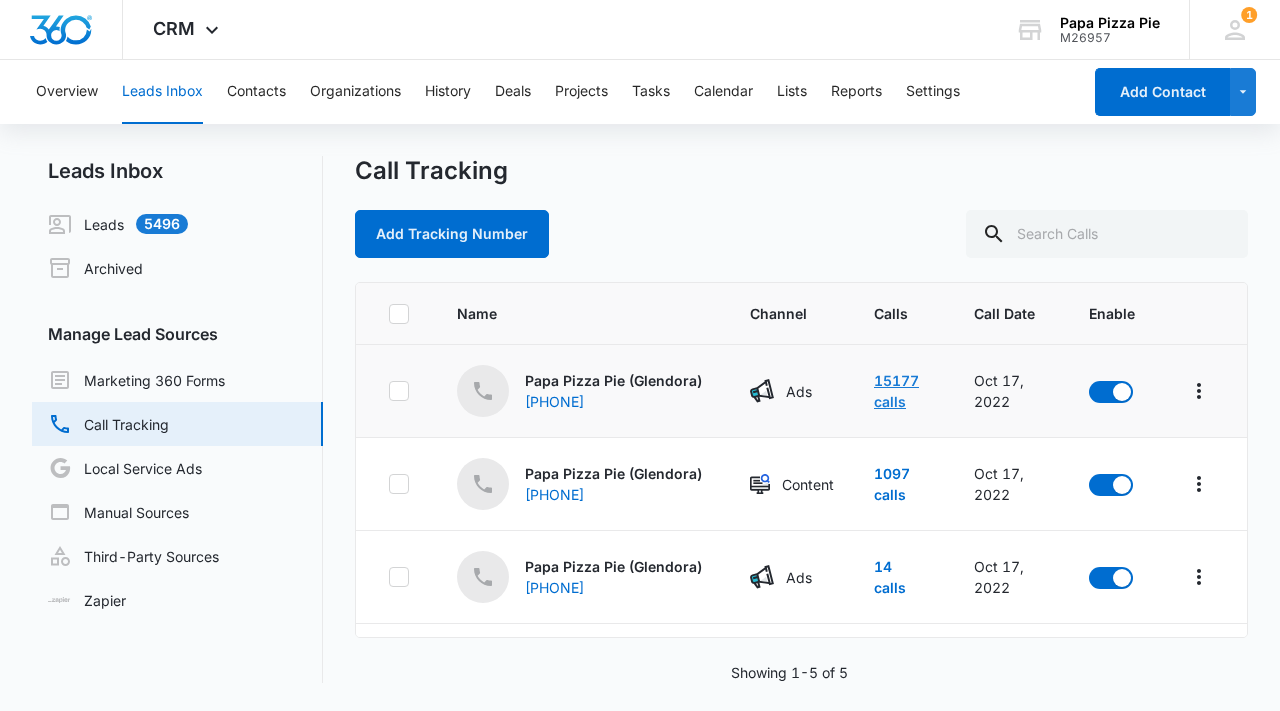 click on "15177 calls" at bounding box center (896, 391) 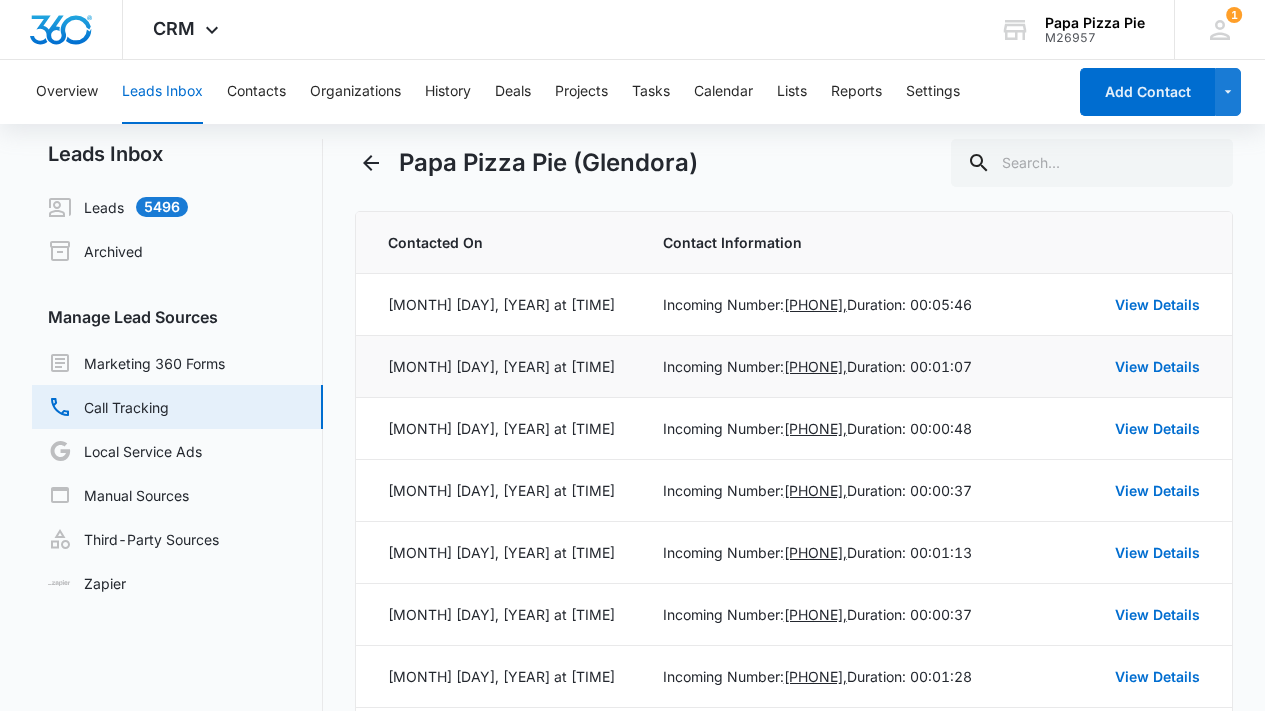 scroll, scrollTop: 0, scrollLeft: 0, axis: both 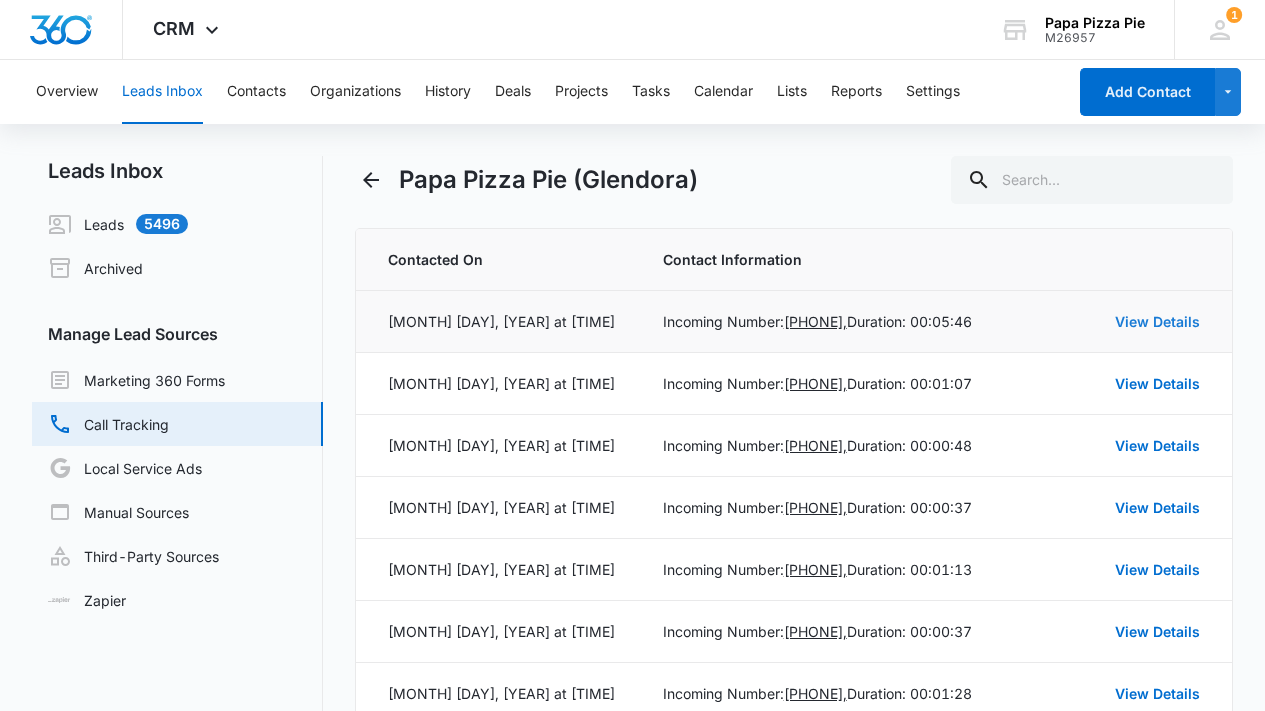 click on "View Details" at bounding box center (1157, 321) 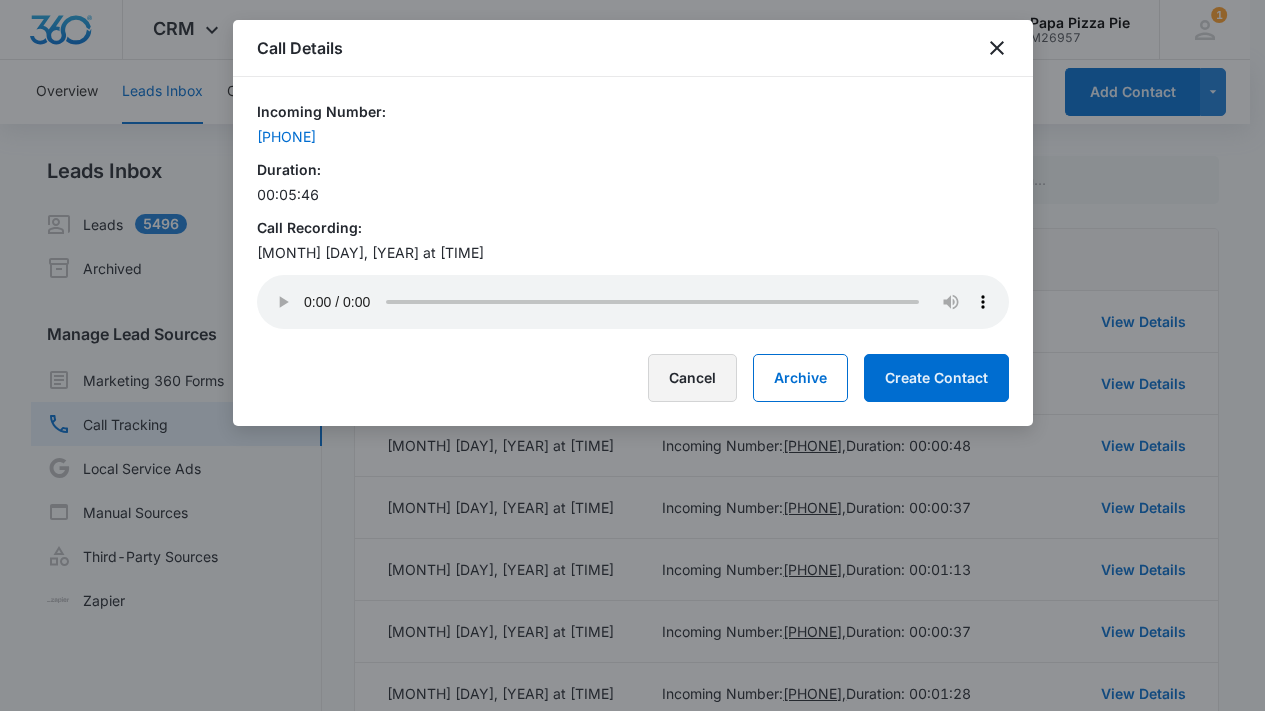 click on "Cancel" at bounding box center [692, 378] 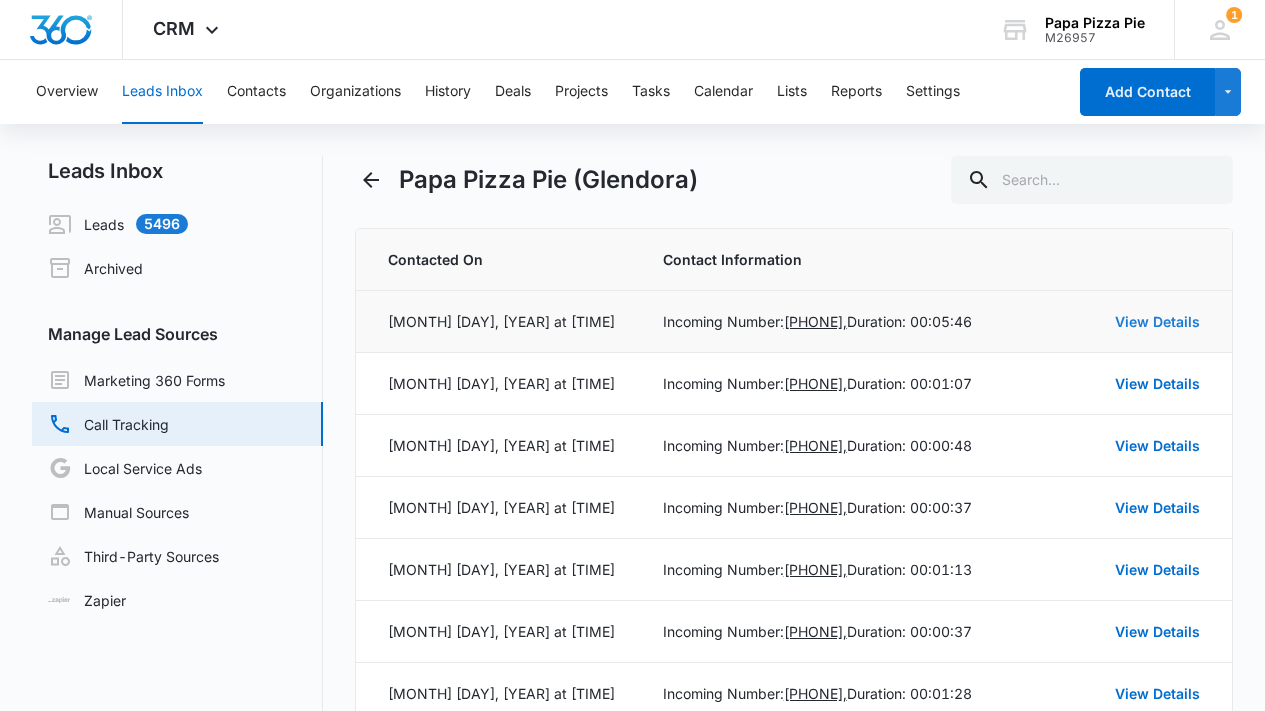click on "View Details" at bounding box center (1157, 321) 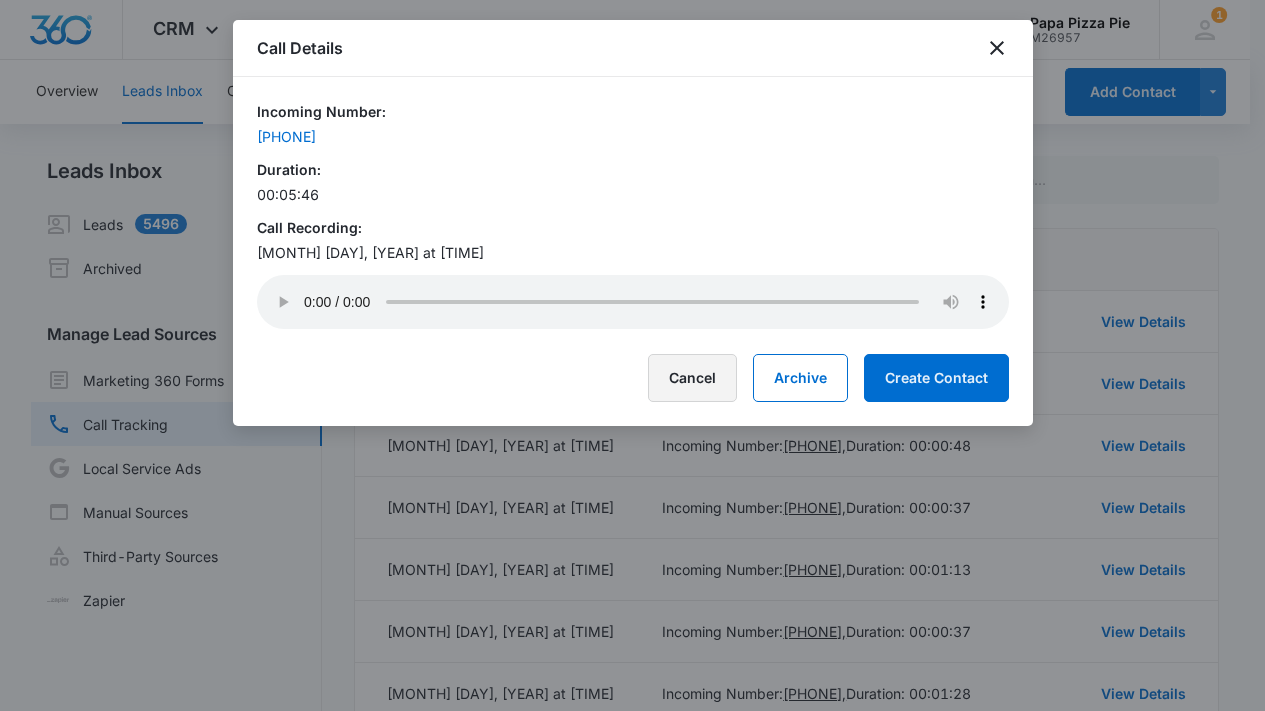 click on "Cancel" at bounding box center (692, 378) 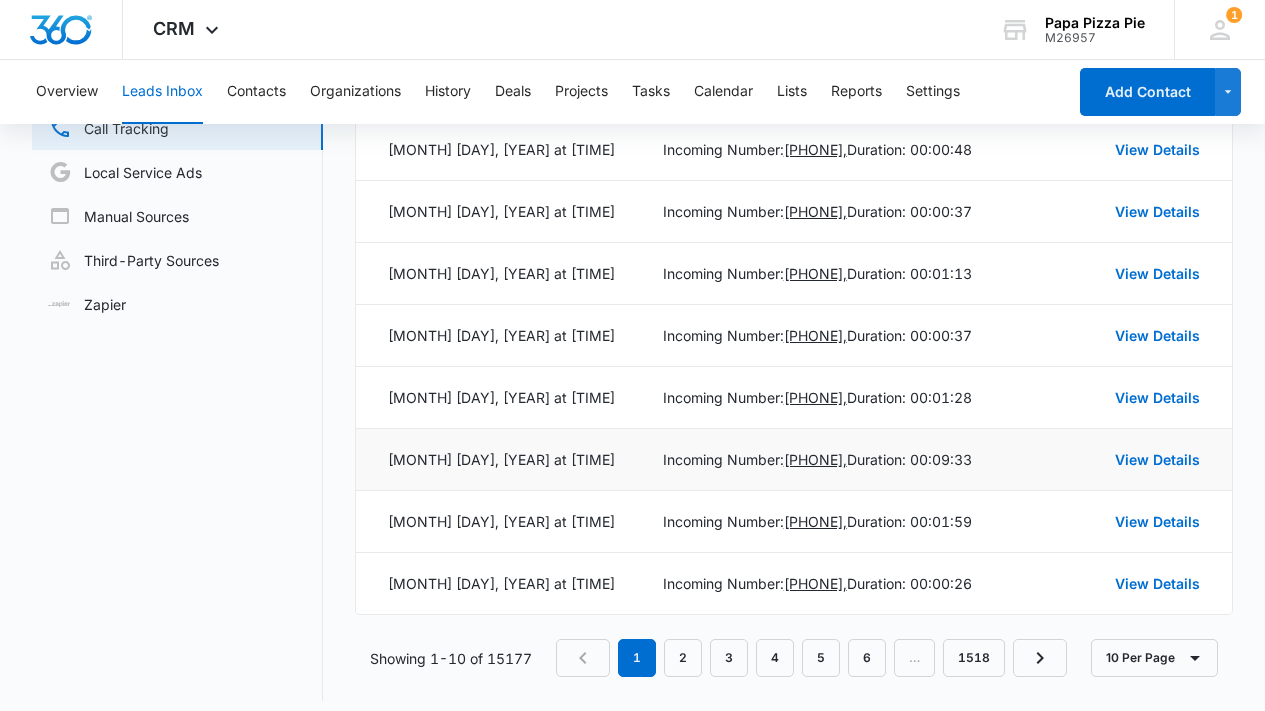 scroll, scrollTop: 310, scrollLeft: 0, axis: vertical 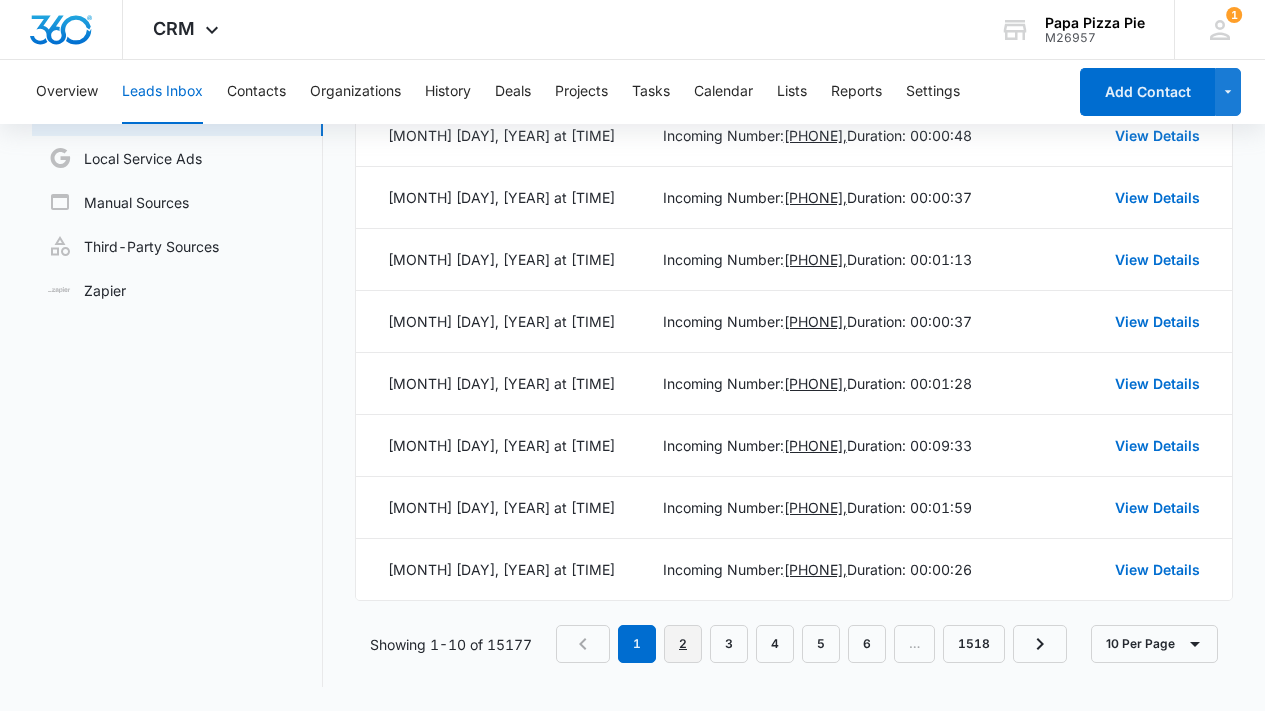 click on "2" at bounding box center (683, 644) 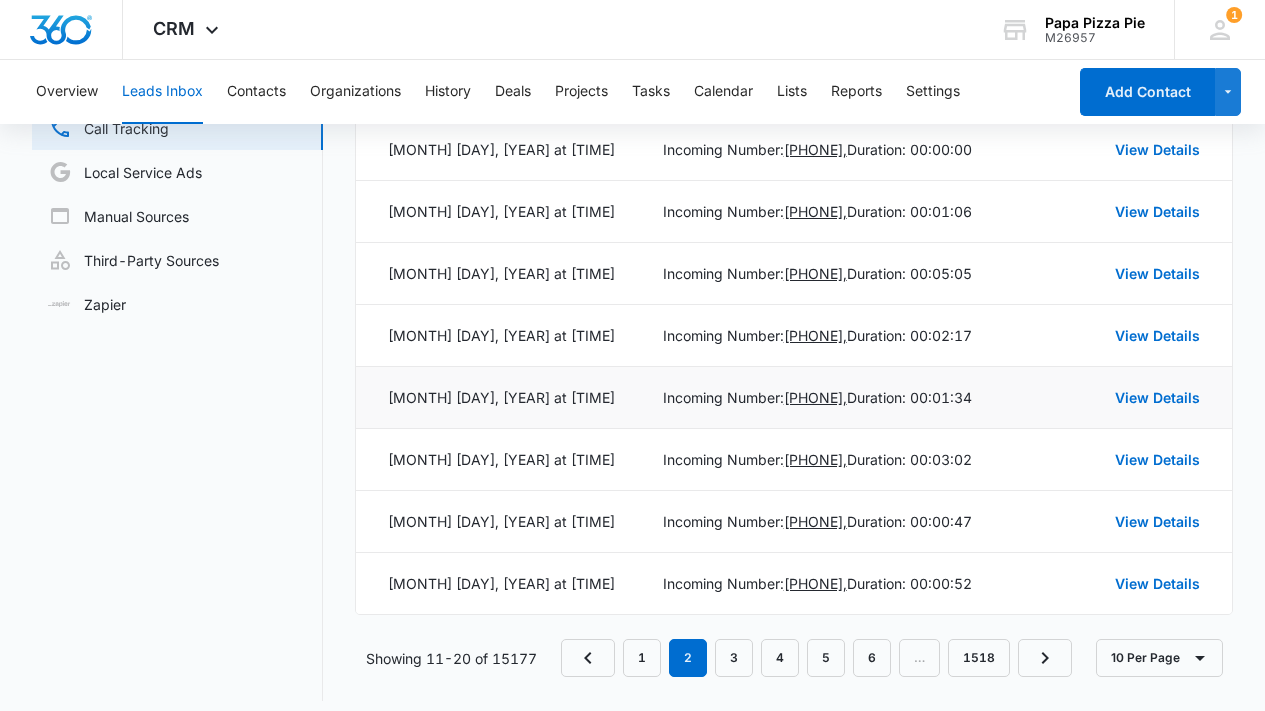 scroll, scrollTop: 310, scrollLeft: 0, axis: vertical 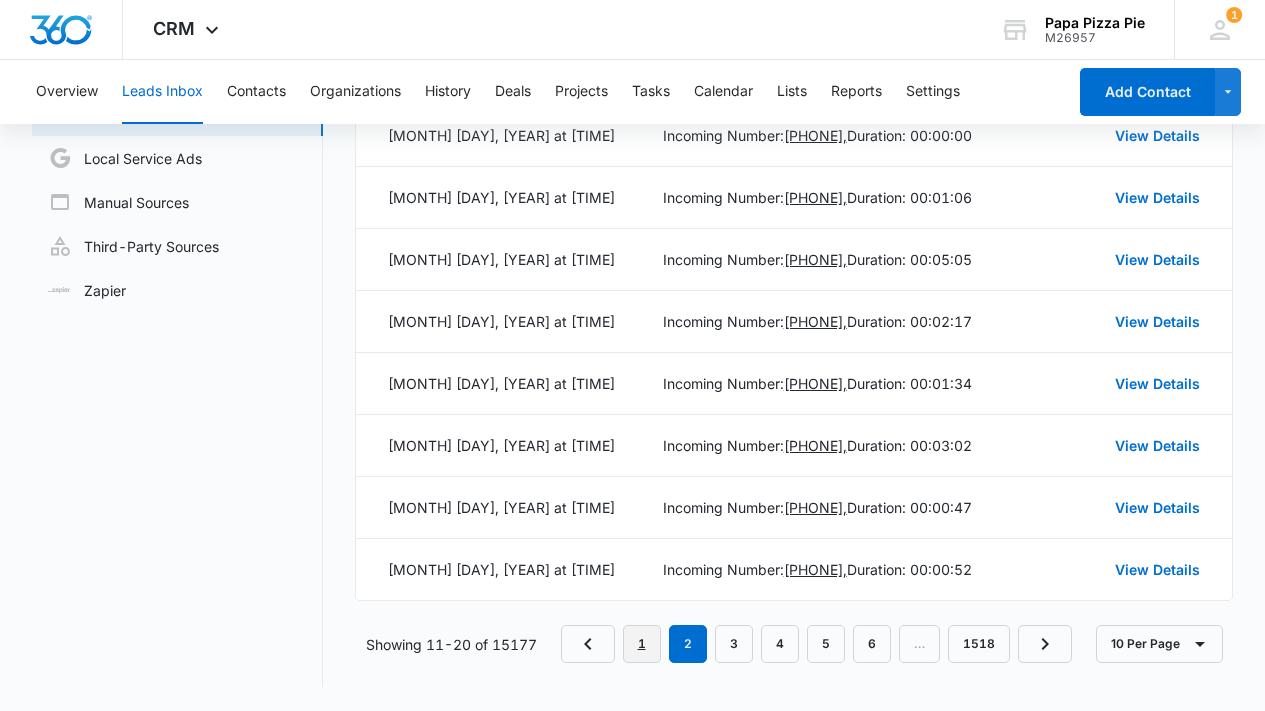 click on "1" at bounding box center (642, 644) 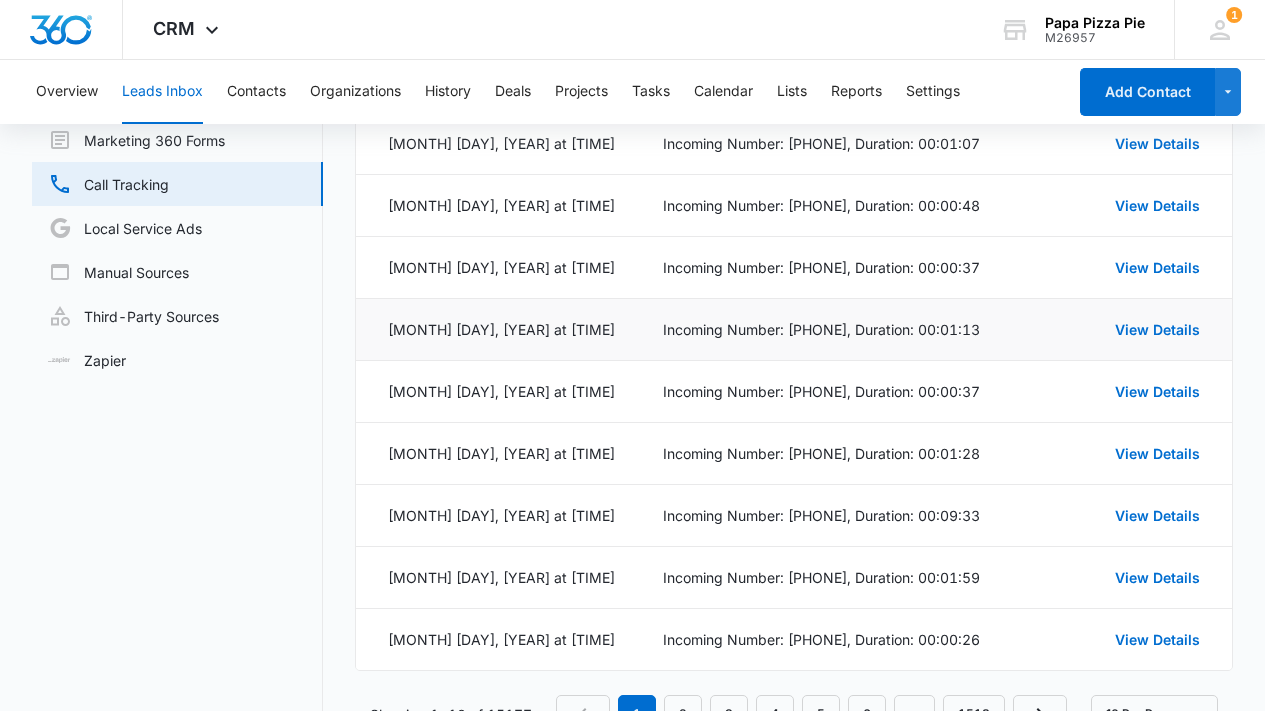 scroll, scrollTop: 0, scrollLeft: 0, axis: both 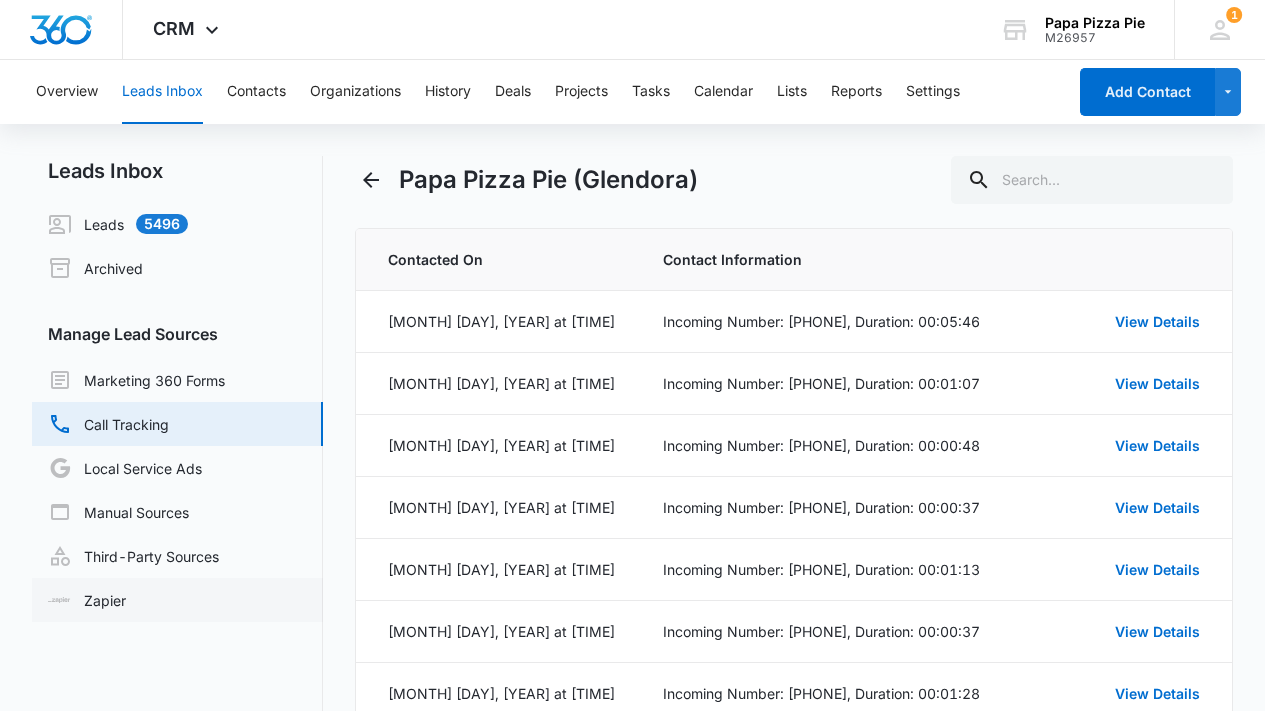 click on "Zapier" at bounding box center (87, 600) 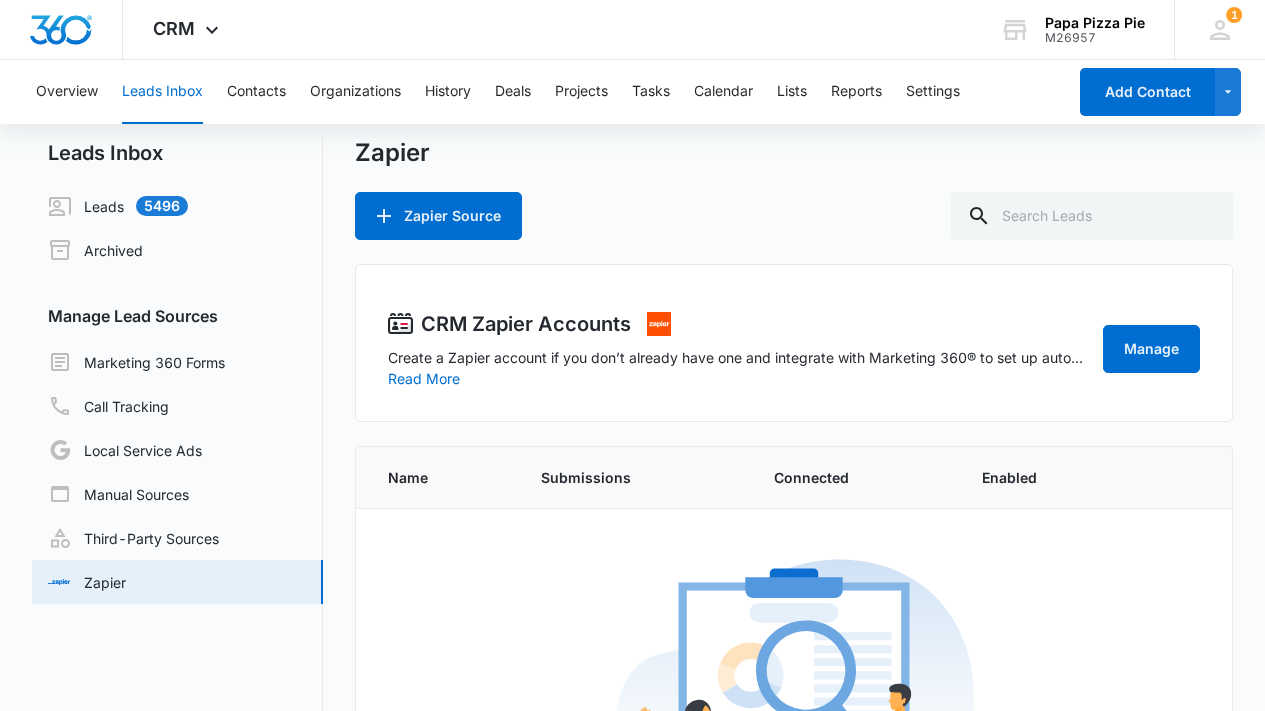 scroll, scrollTop: 0, scrollLeft: 0, axis: both 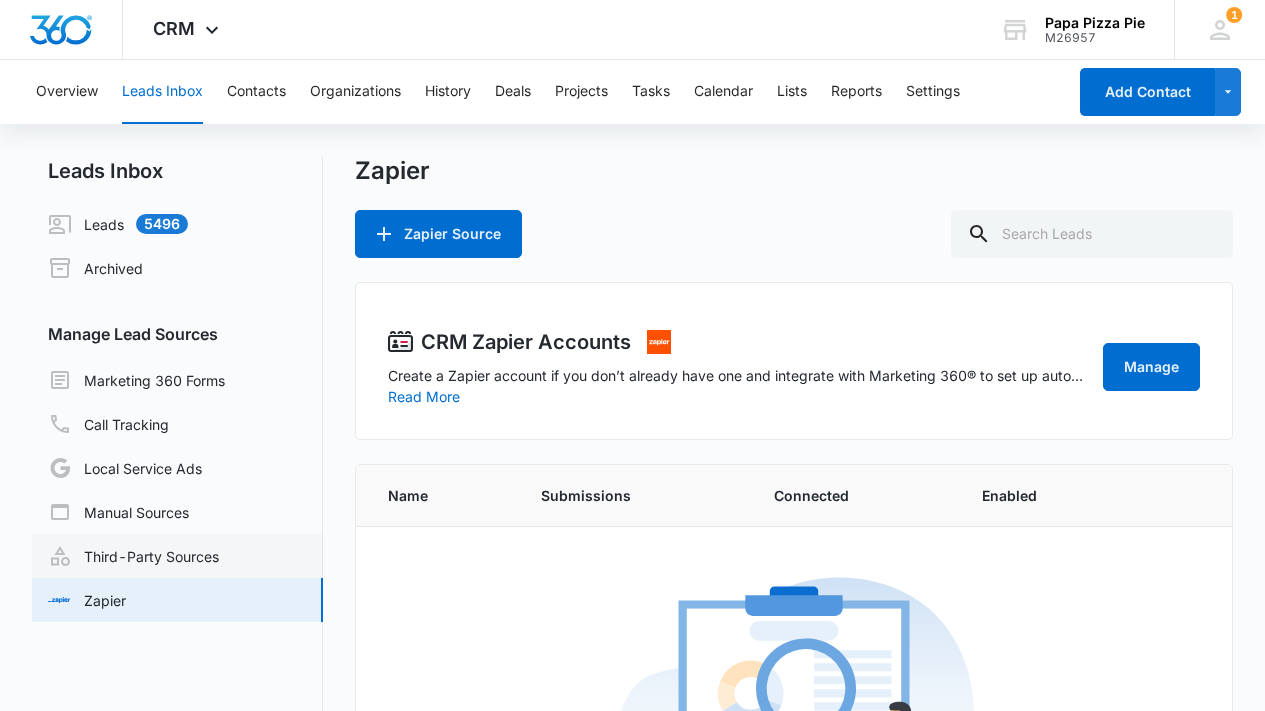 click on "Third-Party Sources" at bounding box center [133, 556] 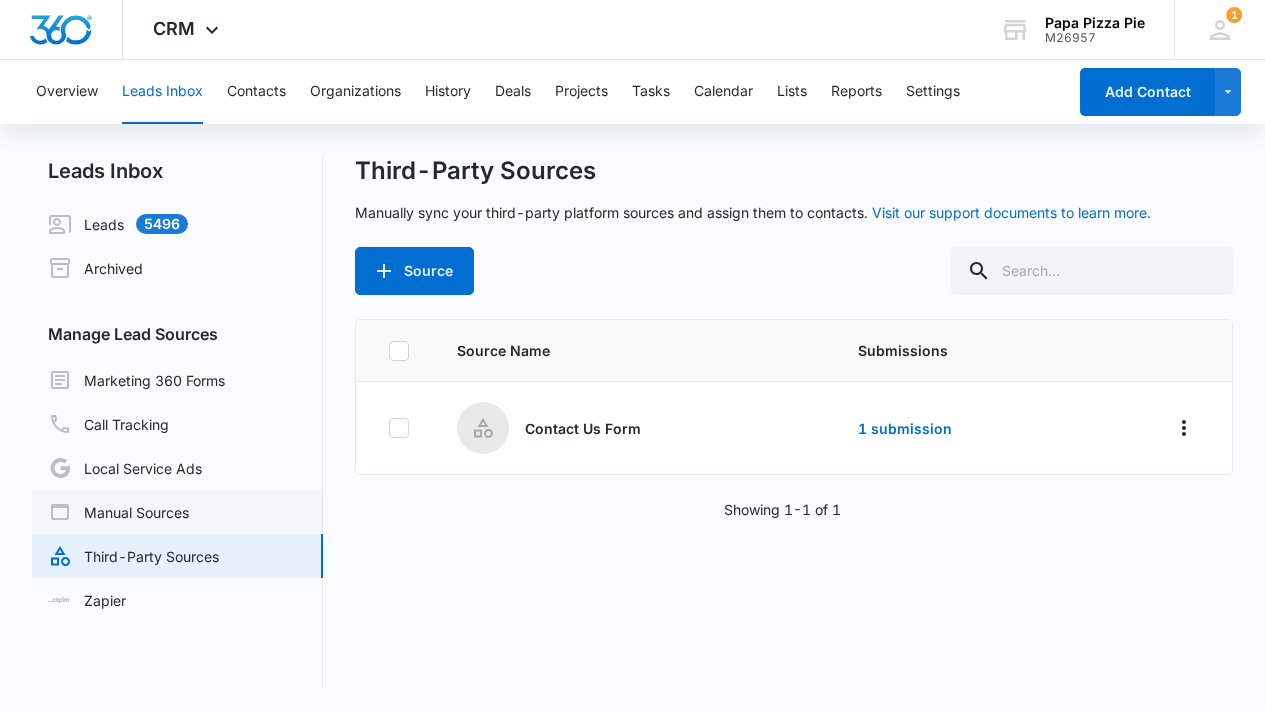 click on "Manual Sources" at bounding box center (118, 512) 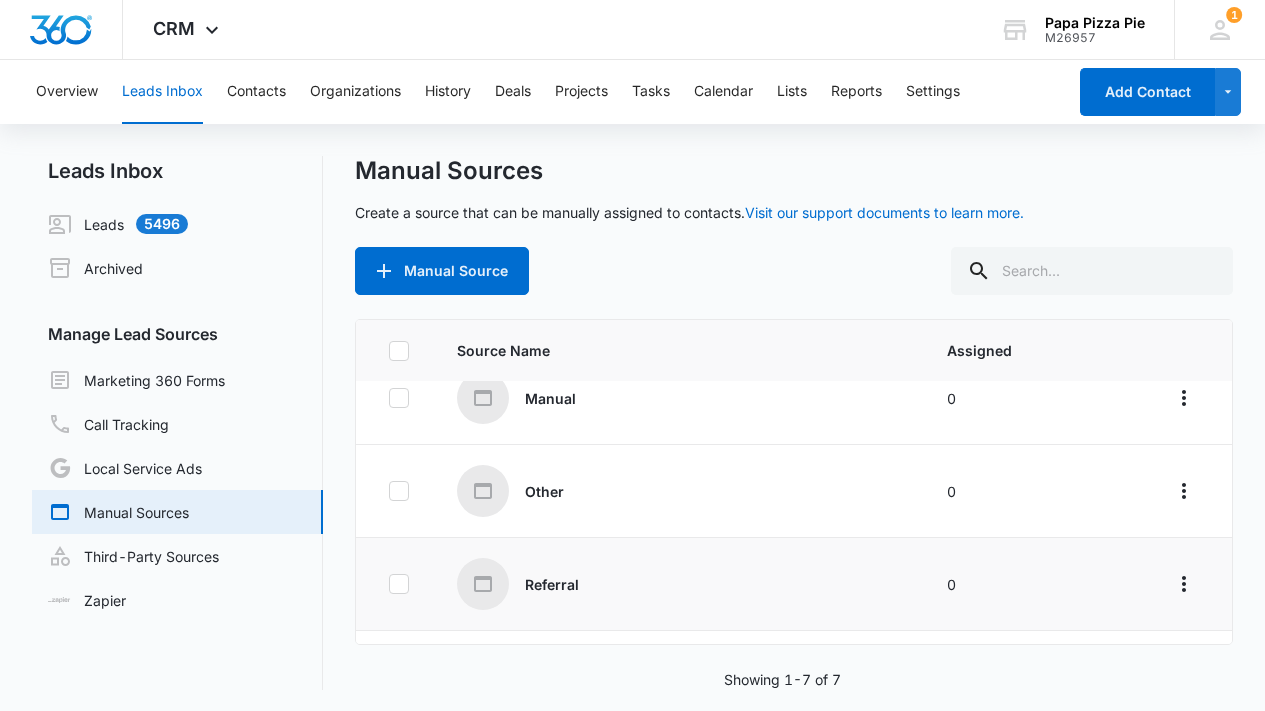 scroll, scrollTop: 388, scrollLeft: 0, axis: vertical 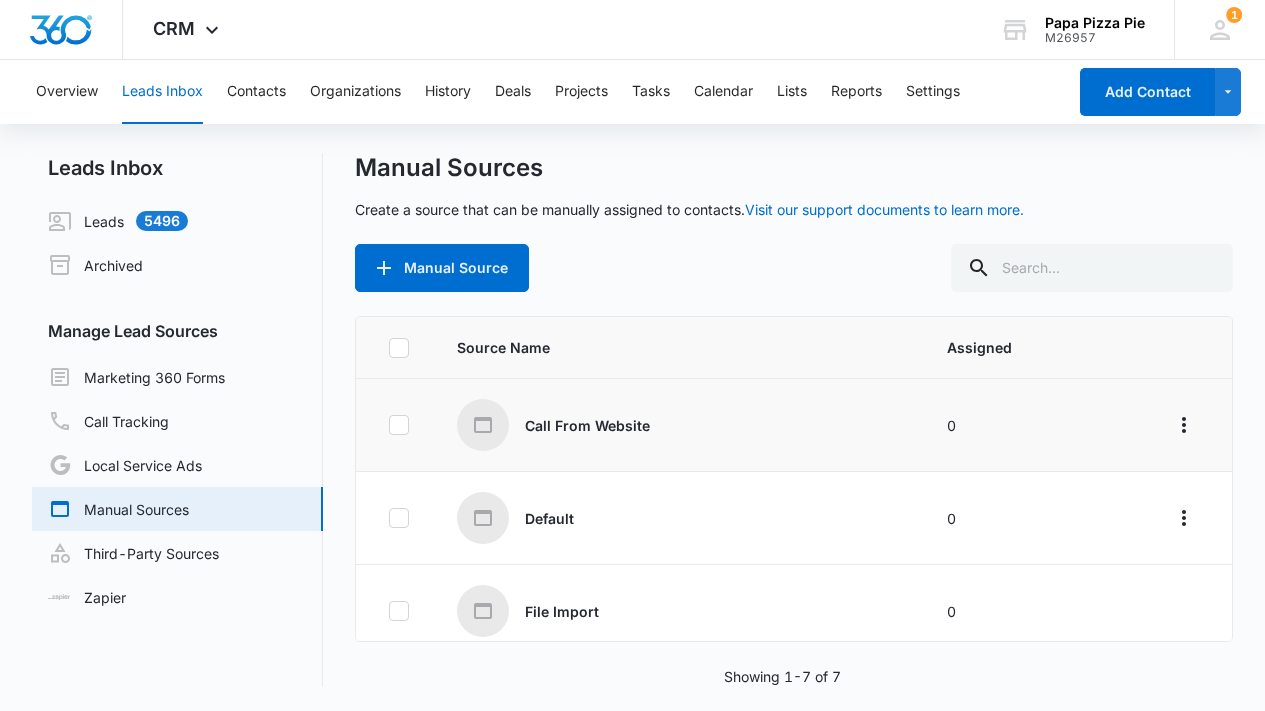 click on "Call From Website" at bounding box center (587, 425) 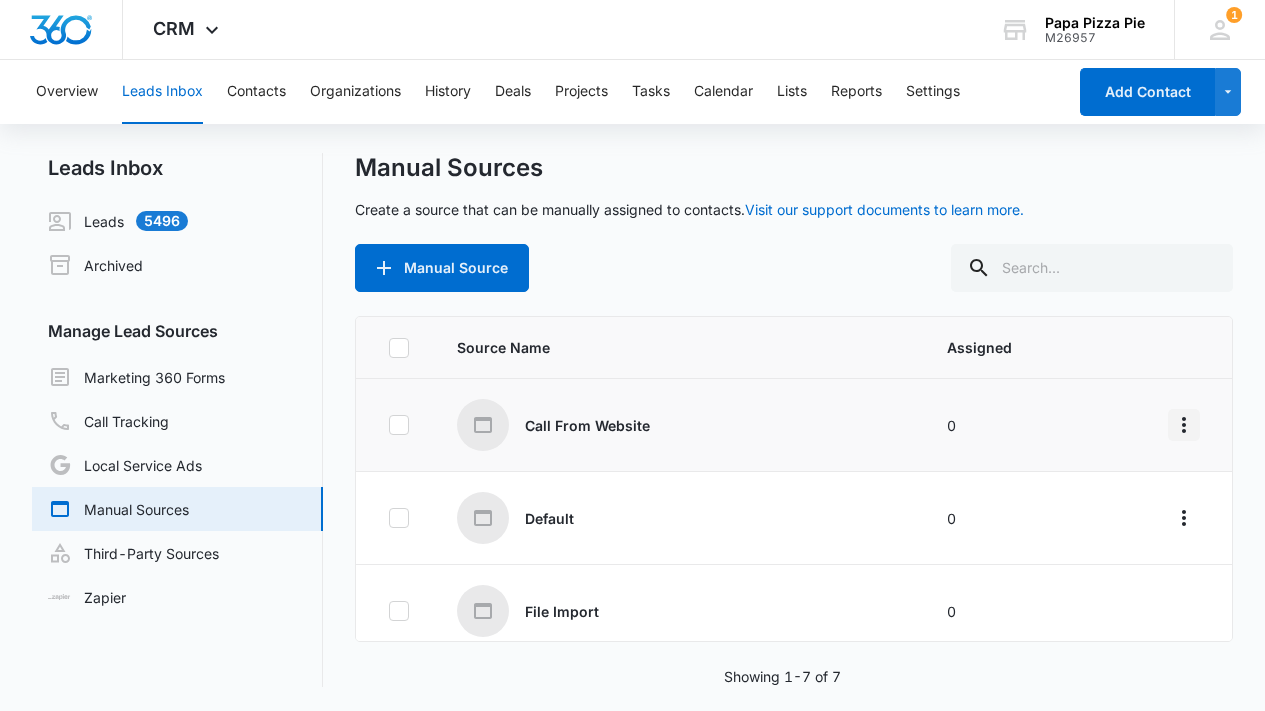click 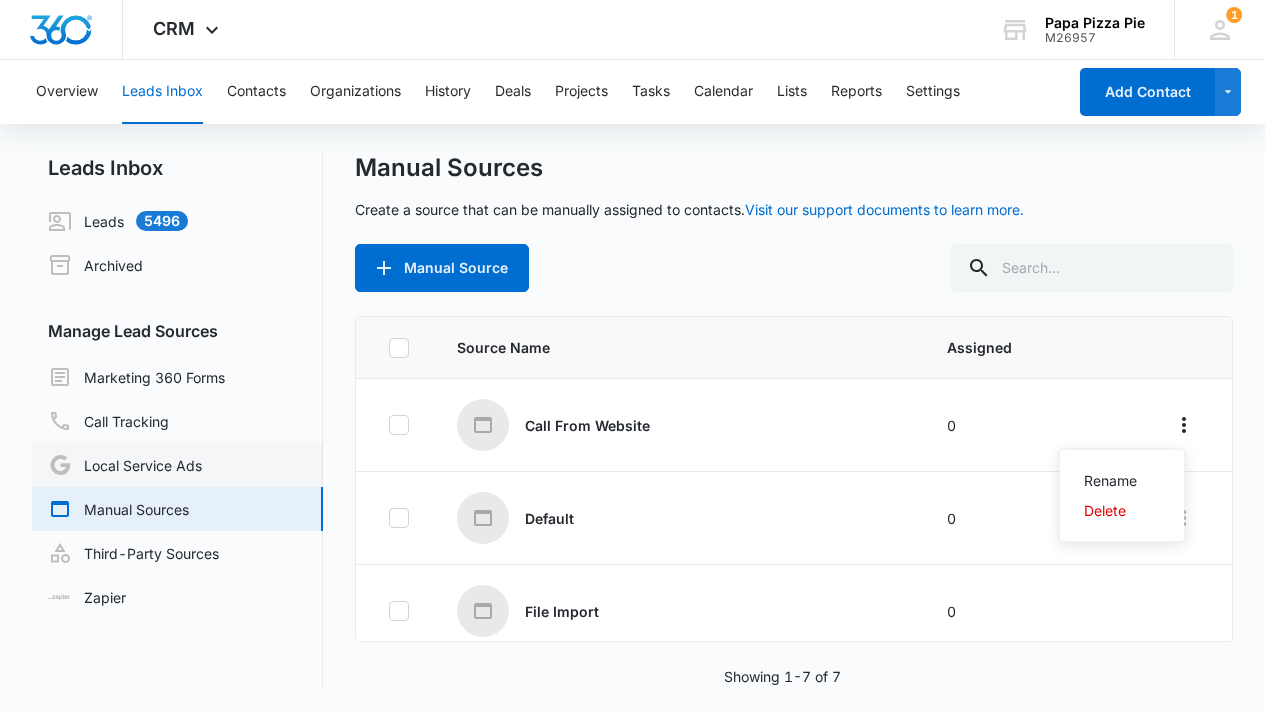 click on "Local Service Ads" at bounding box center (125, 465) 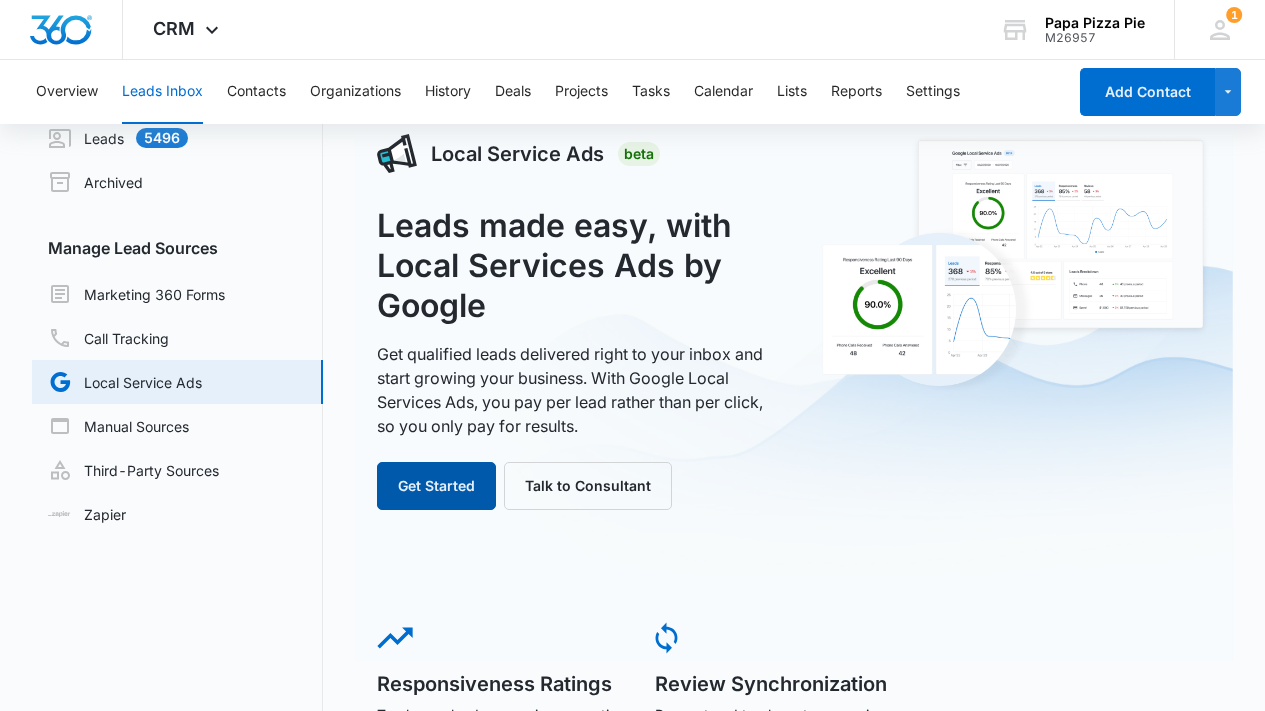 scroll, scrollTop: 82, scrollLeft: 0, axis: vertical 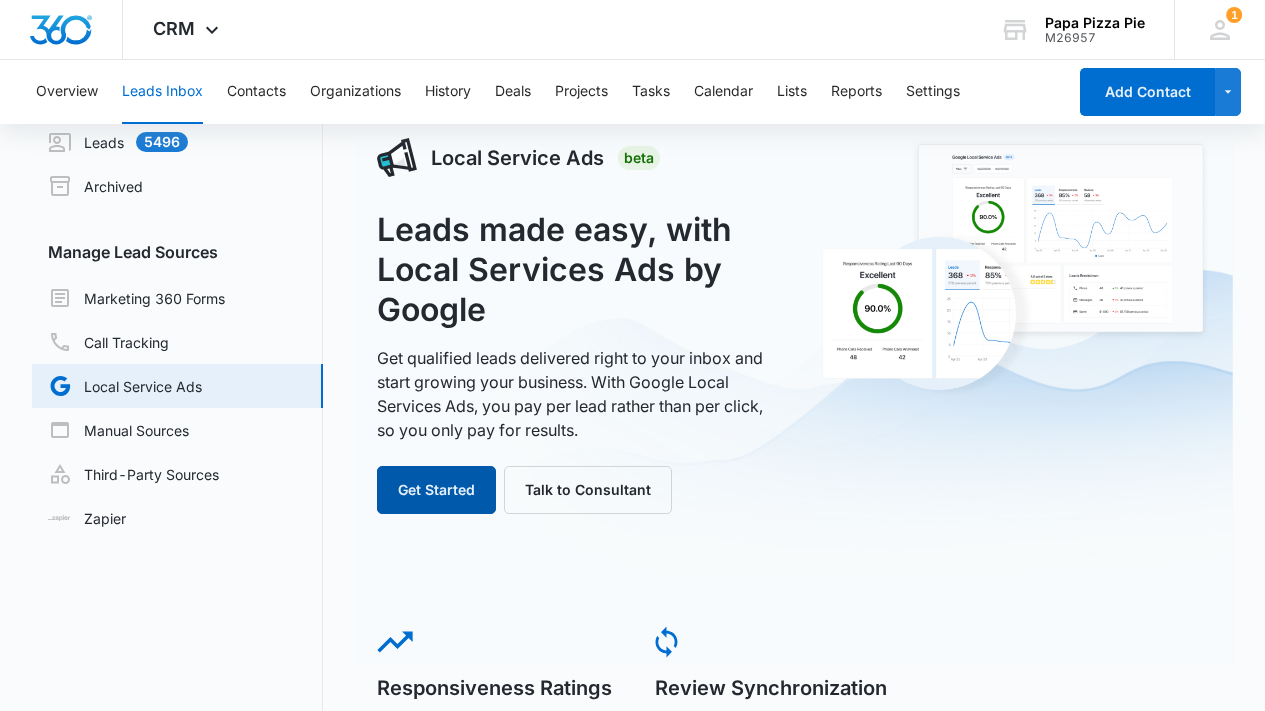 click on "Get Started" at bounding box center (436, 490) 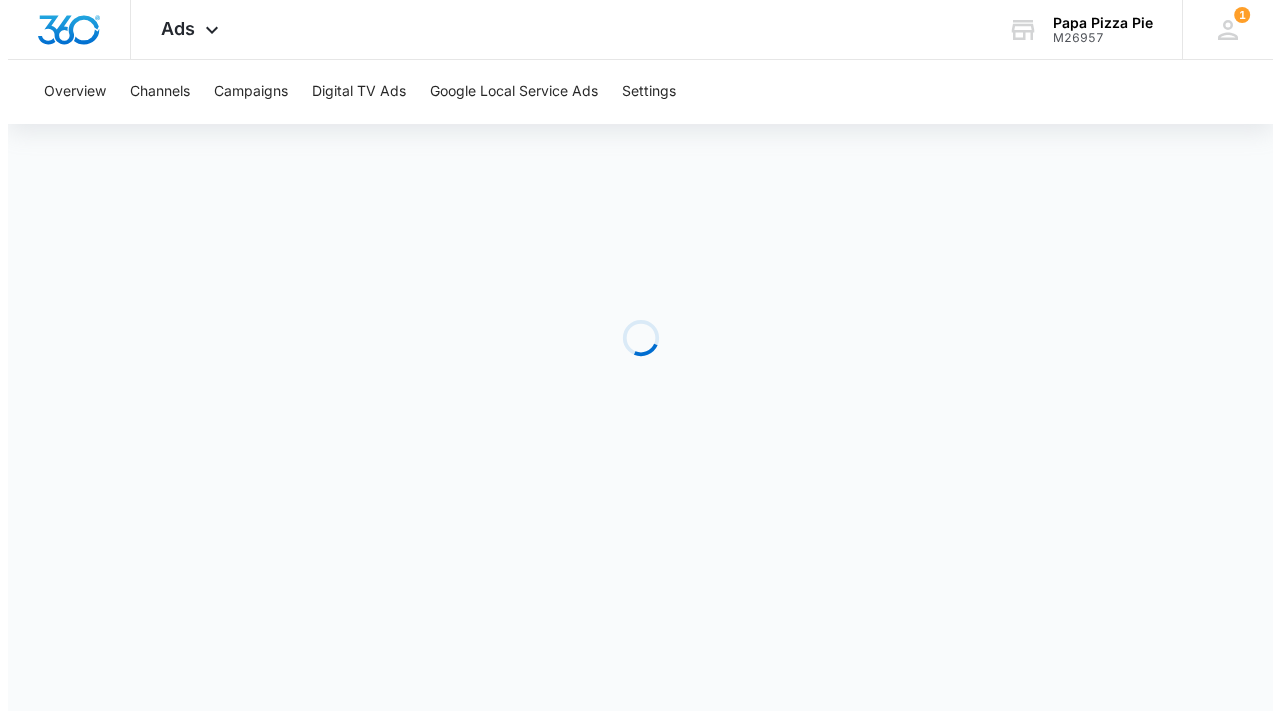 scroll, scrollTop: 0, scrollLeft: 0, axis: both 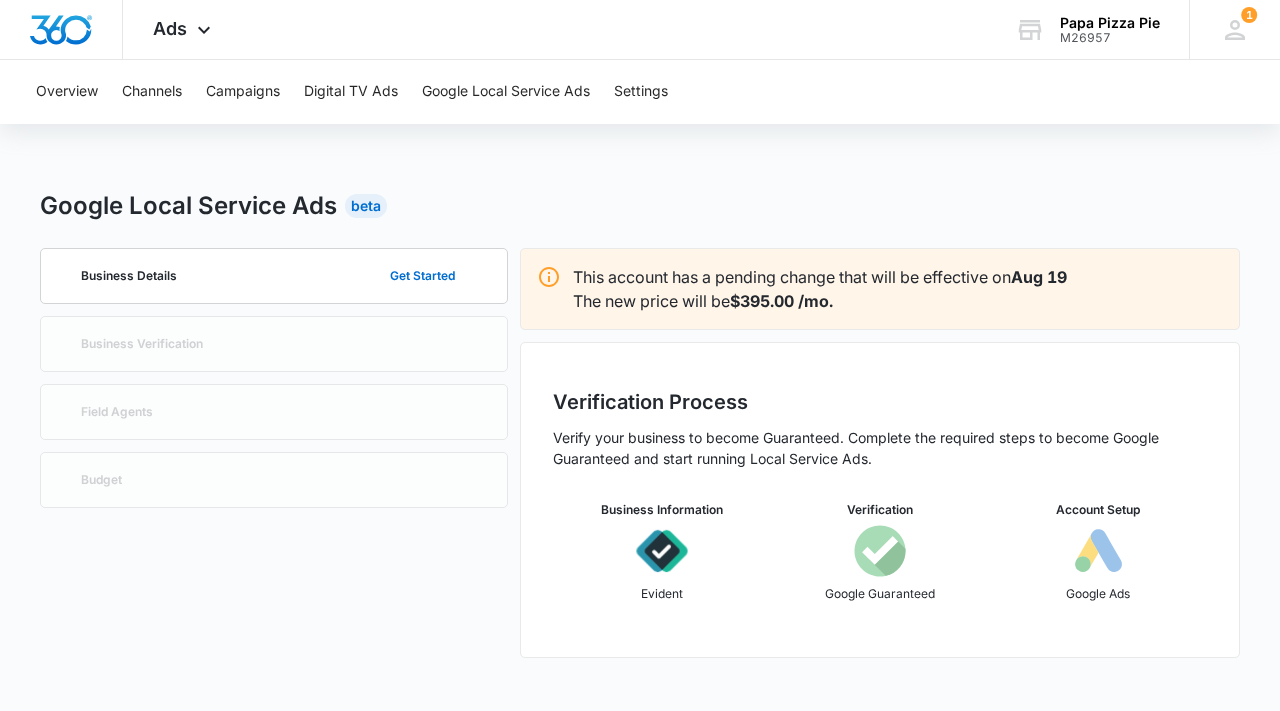 click on "Business Details Get Started Business Verification Field Agents Budget" at bounding box center [274, 453] 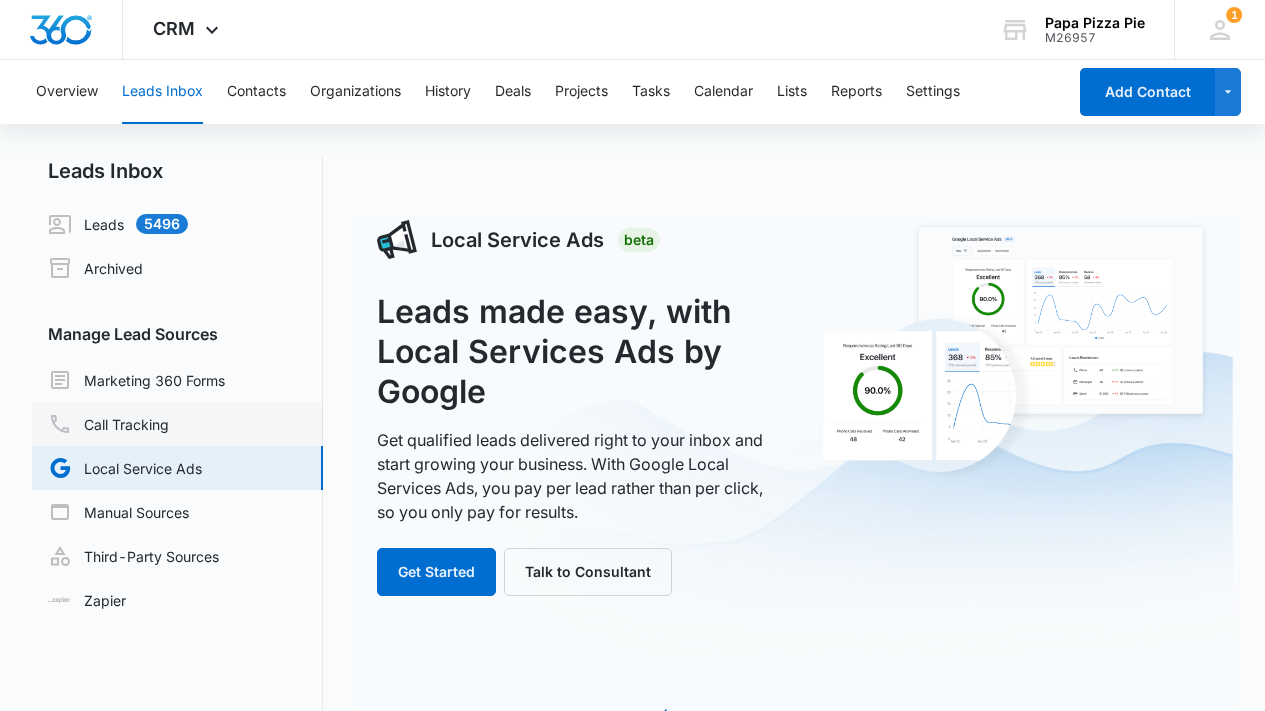 click on "Call Tracking" at bounding box center (108, 424) 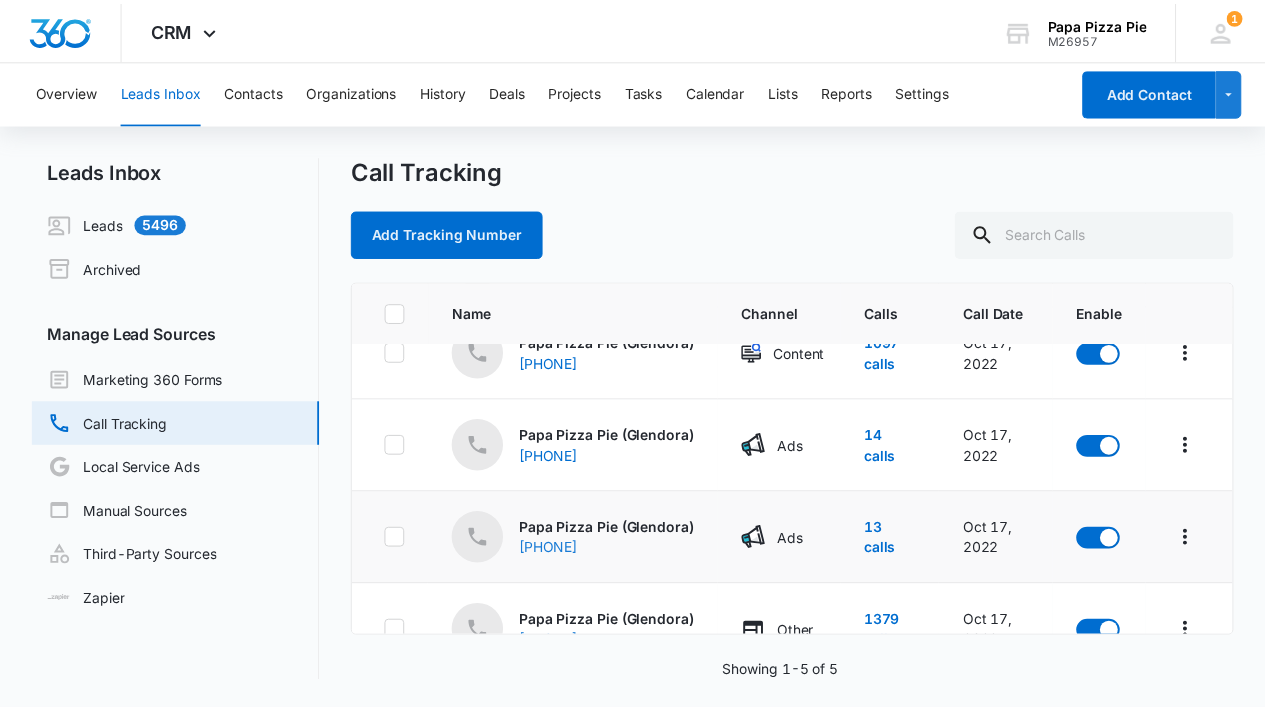 scroll, scrollTop: 0, scrollLeft: 0, axis: both 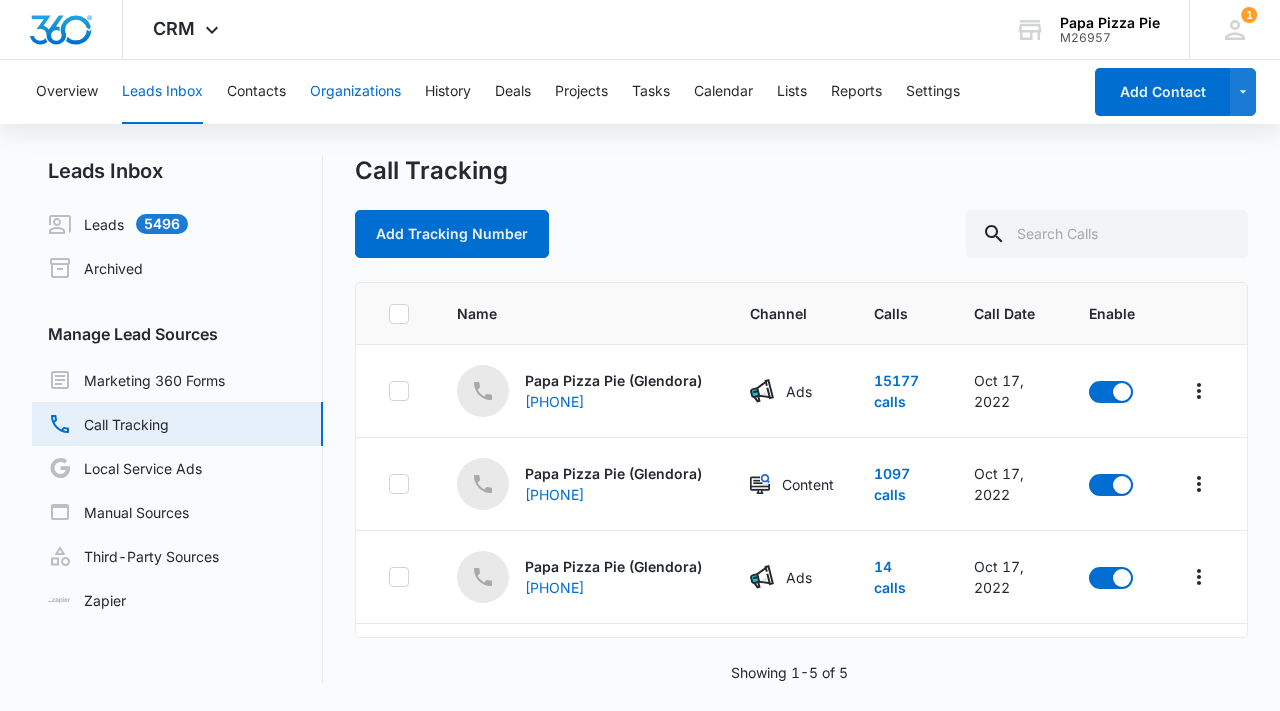 click on "Organizations" at bounding box center [355, 92] 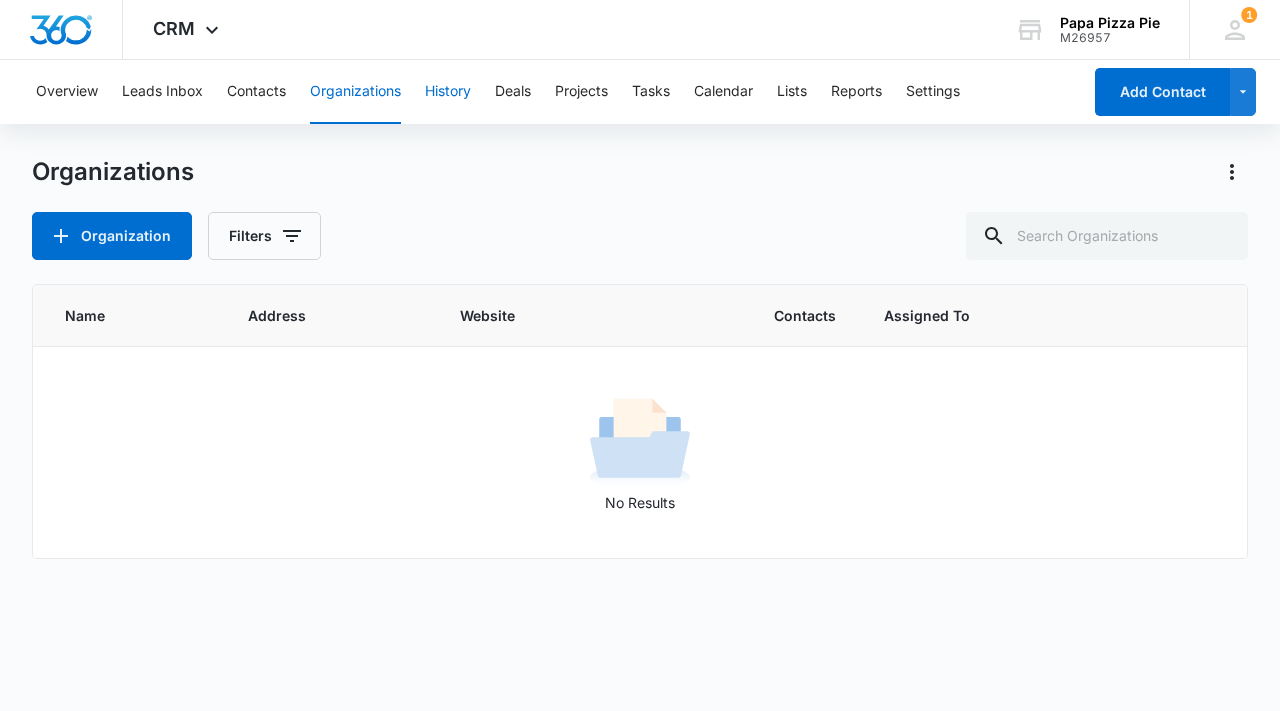 click on "History" at bounding box center [448, 92] 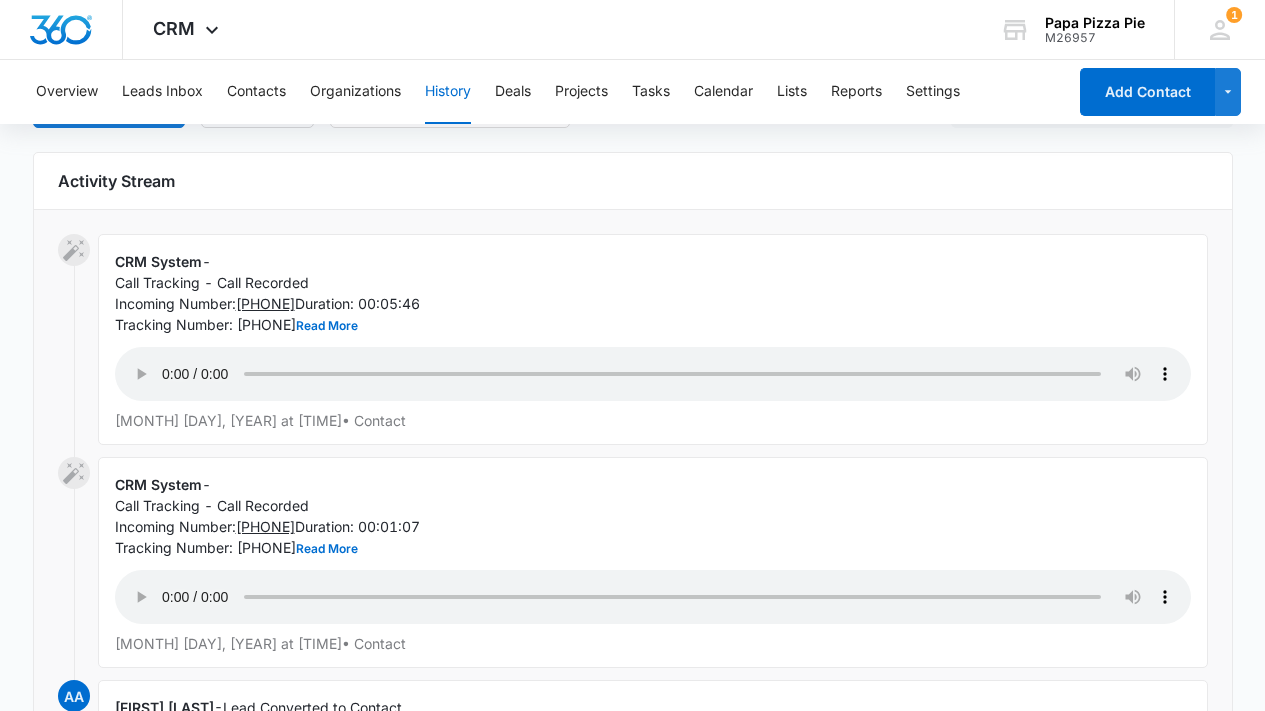 scroll, scrollTop: 164, scrollLeft: 0, axis: vertical 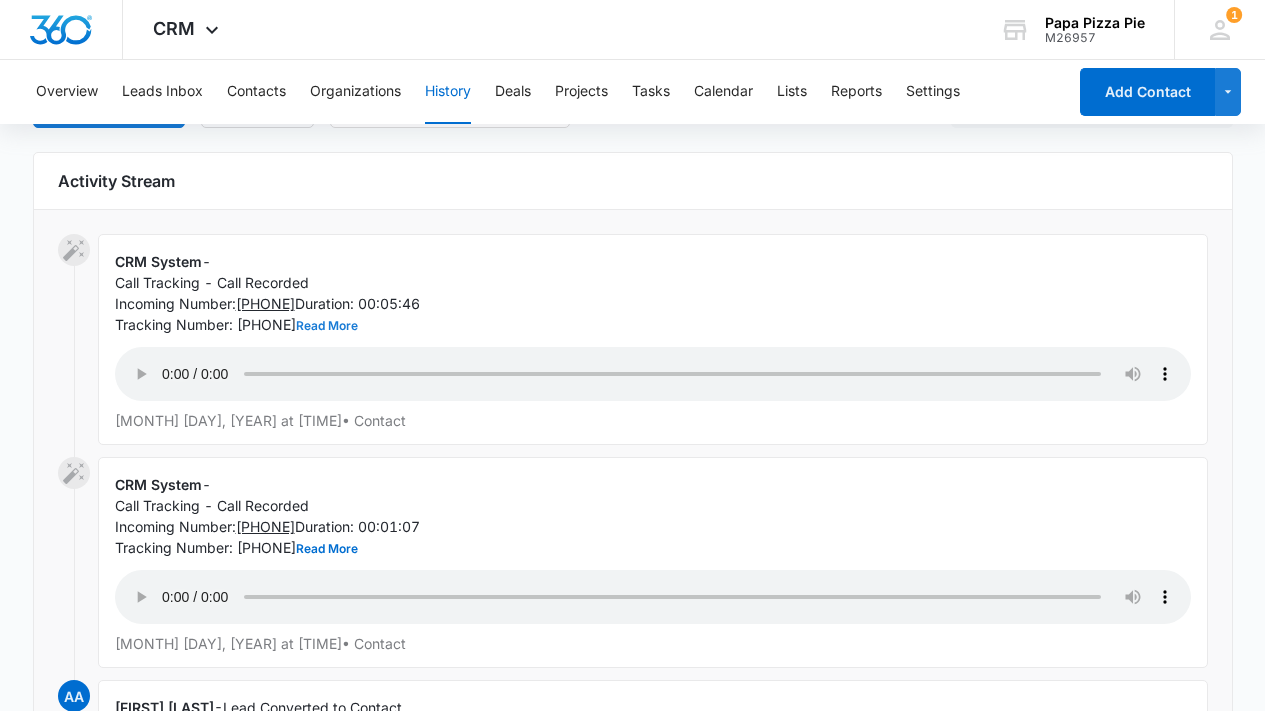 click on "Read More" at bounding box center (327, 326) 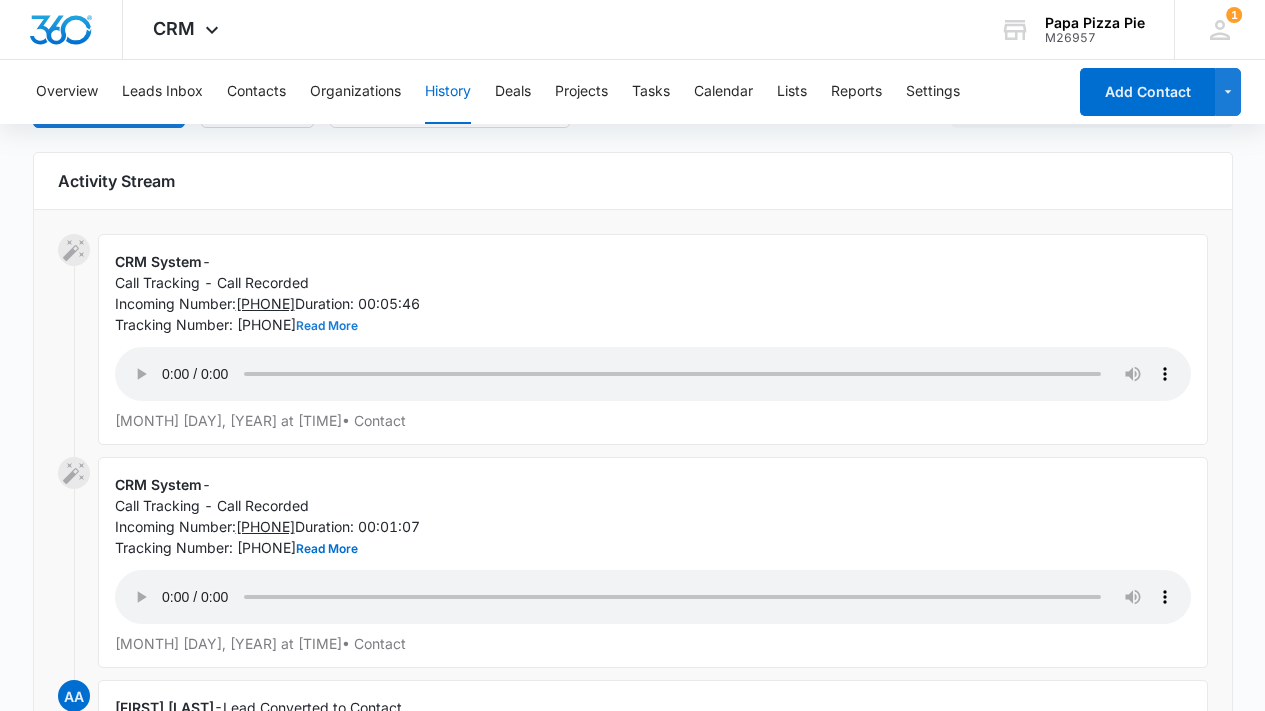 click on "Read More" at bounding box center [327, 326] 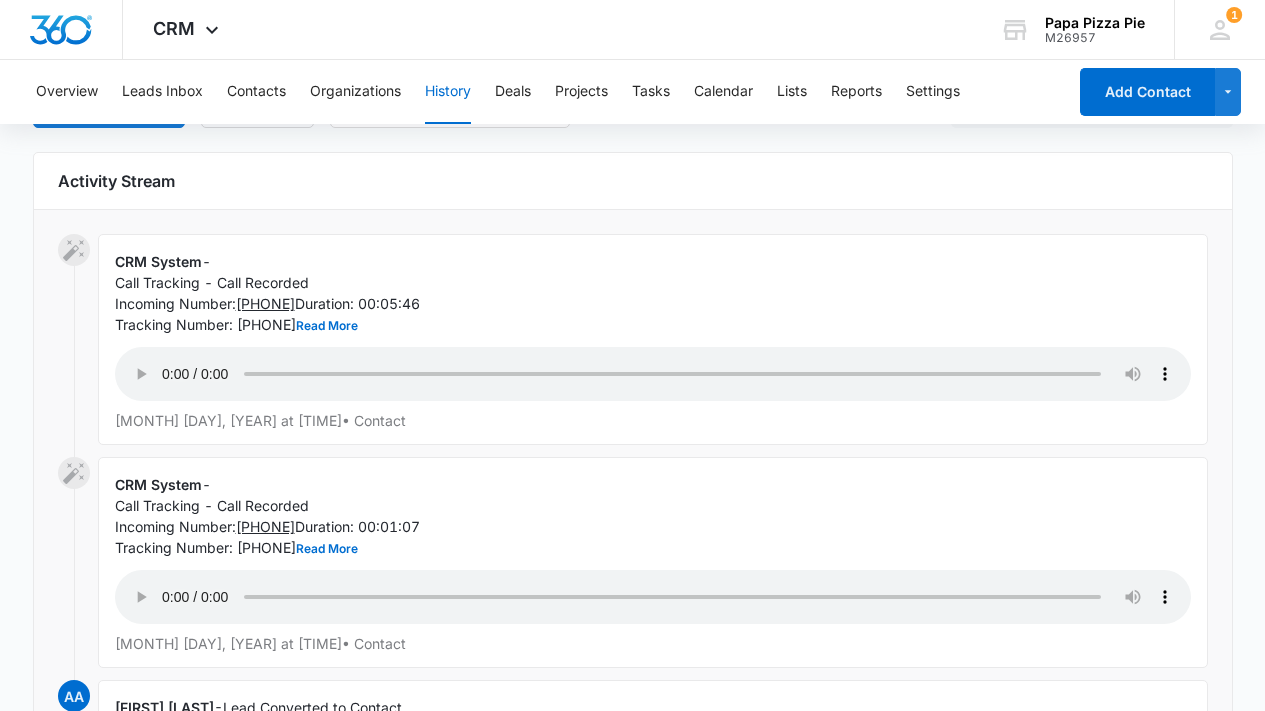 click on "Call Tracking - Call Recorded
Incoming Number:  +13234261931
Duration: 00:05:46
Tracking Number: +162... Read More" at bounding box center [267, 303] 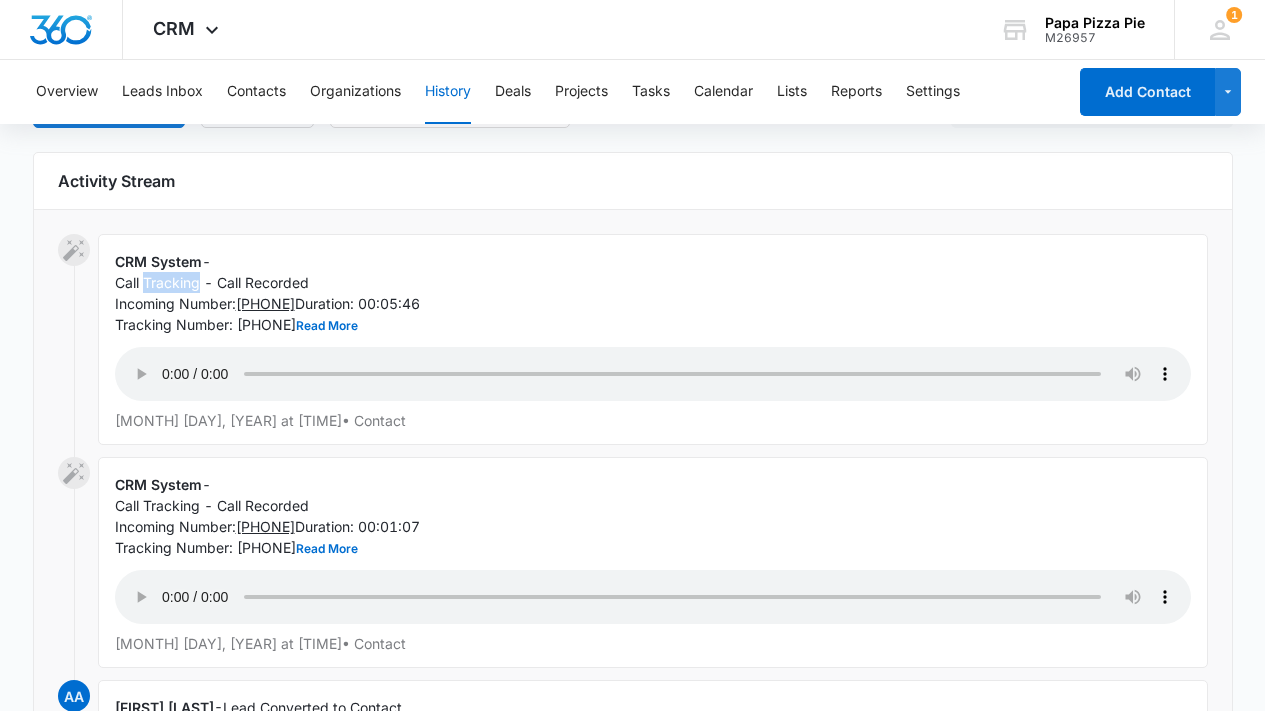click on "Call Tracking - Call Recorded
Incoming Number:  +13234261931
Duration: 00:05:46
Tracking Number: +162... Read More" at bounding box center (267, 303) 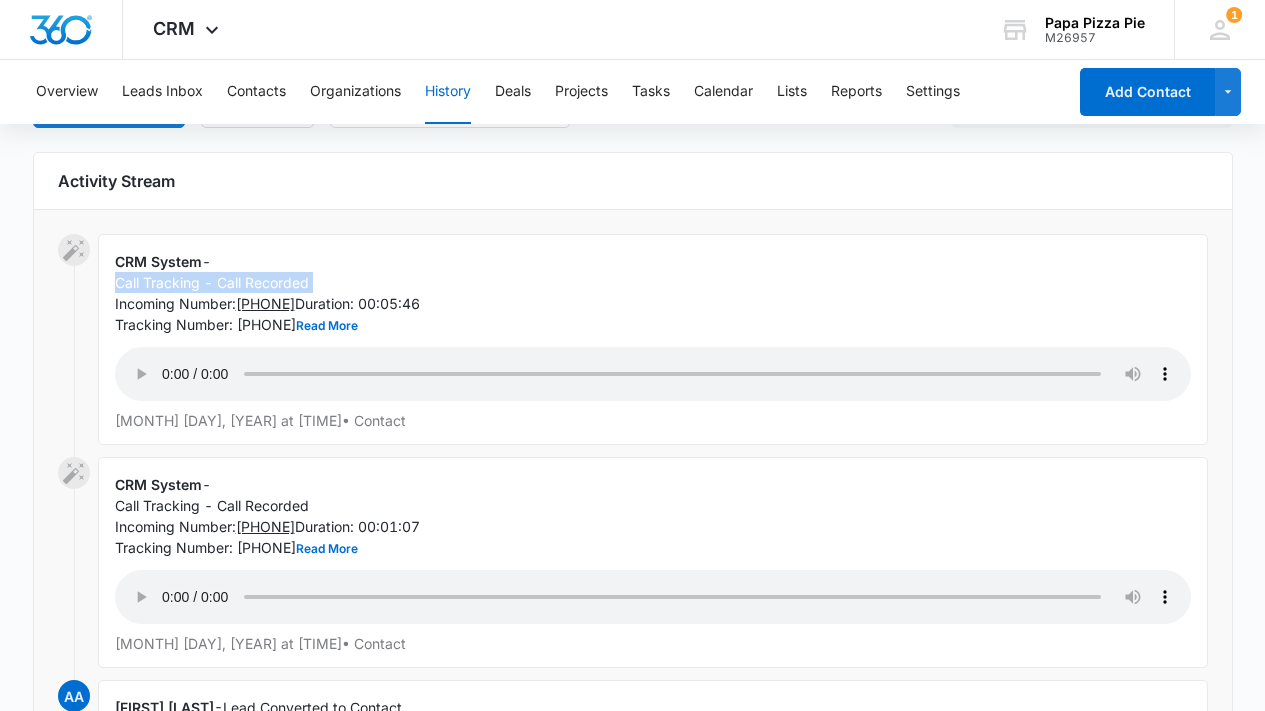 click on "Call Tracking - Call Recorded
Incoming Number:  +13234261931
Duration: 00:05:46
Tracking Number: +162... Read More" at bounding box center [267, 303] 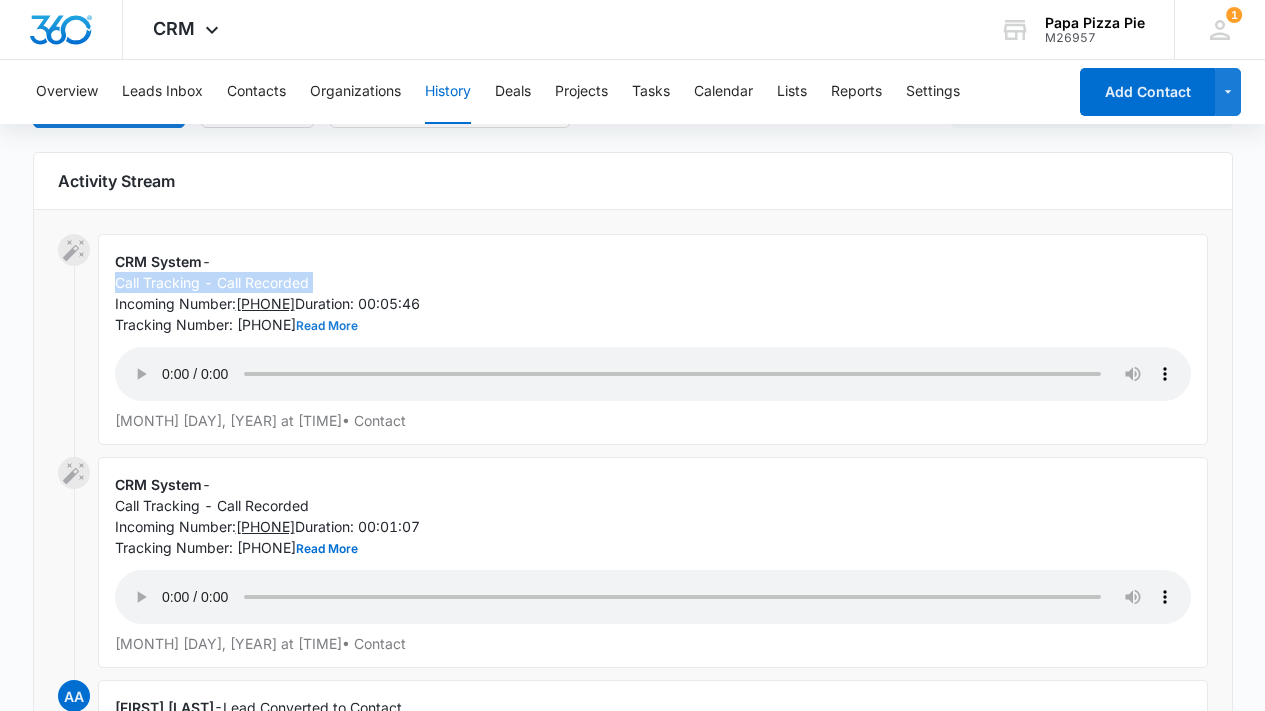 click on "Read More" at bounding box center (327, 326) 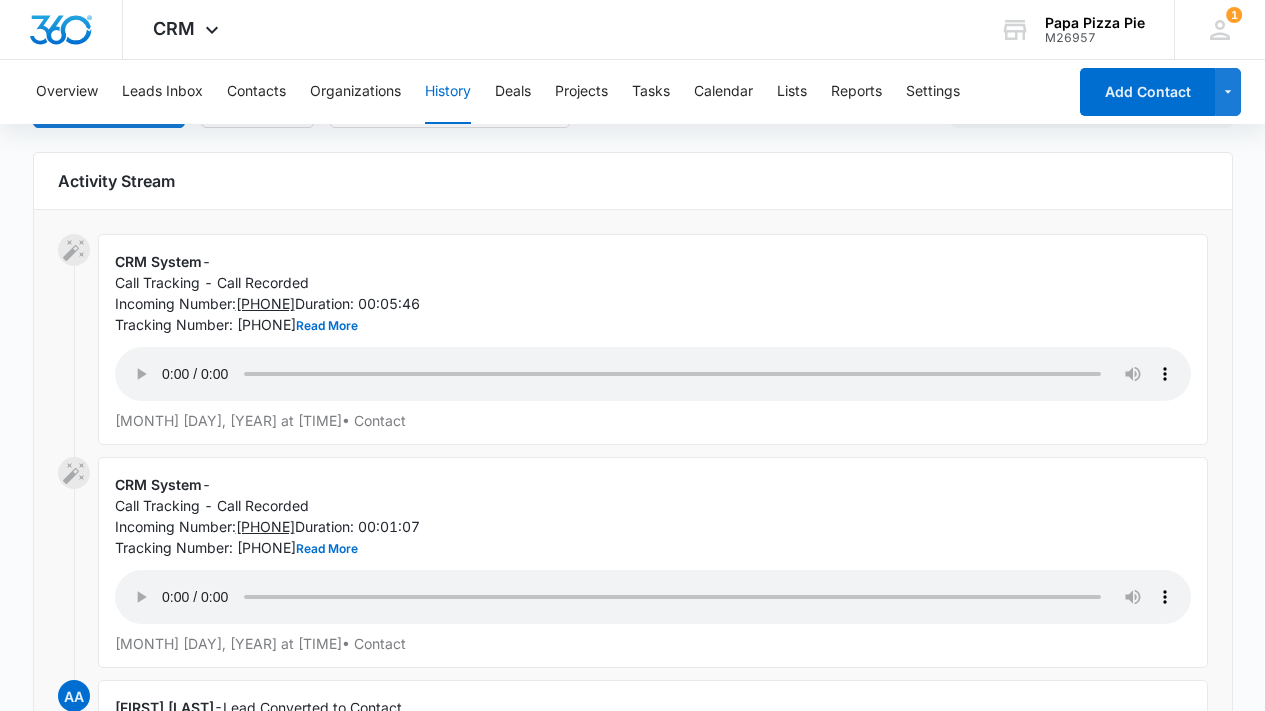 click on "Call Tracking - Call Recorded
Incoming Number:  +13234261931
Duration: 00:05:46
Tracking Number: +162... Read More" at bounding box center [653, 303] 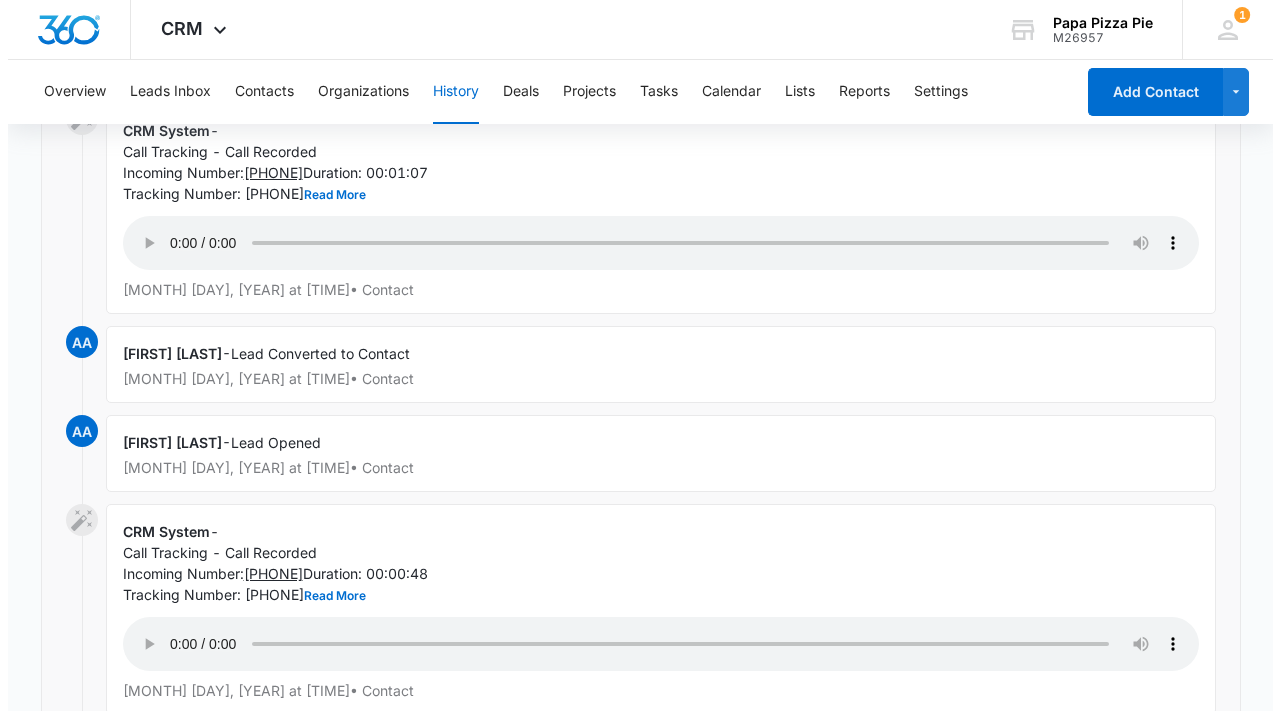 scroll, scrollTop: 0, scrollLeft: 0, axis: both 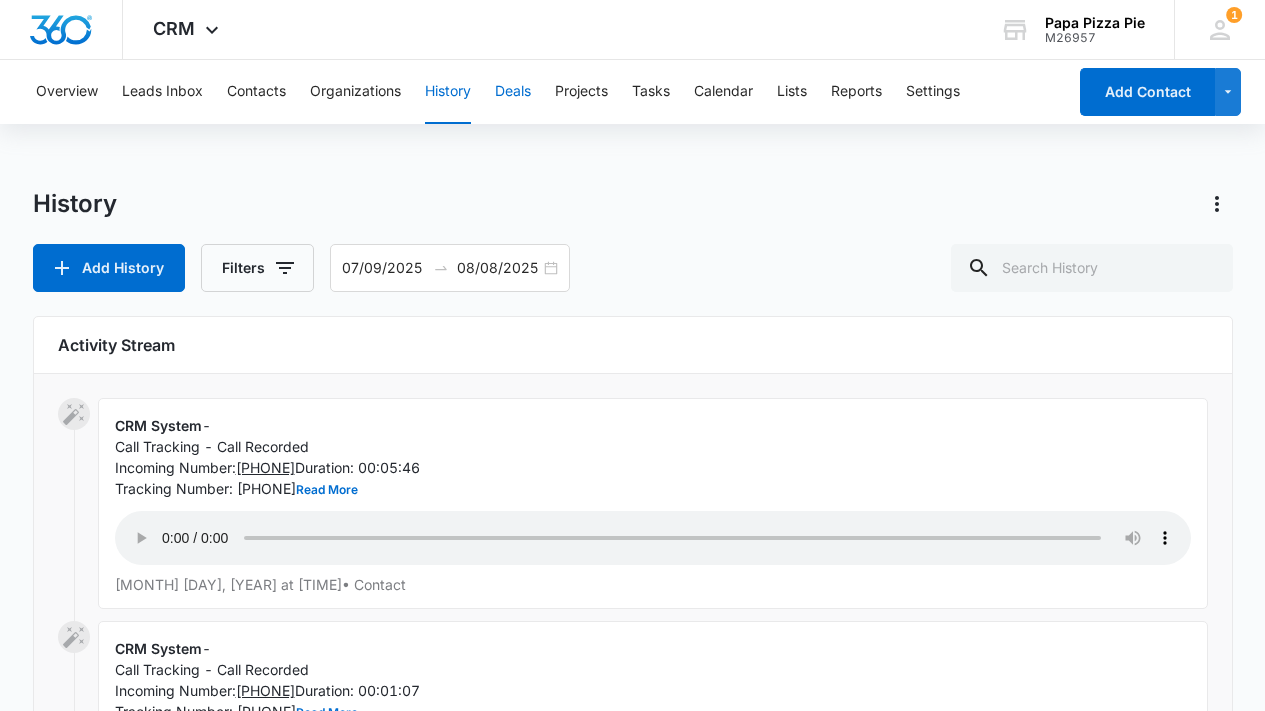click on "Deals" at bounding box center [513, 92] 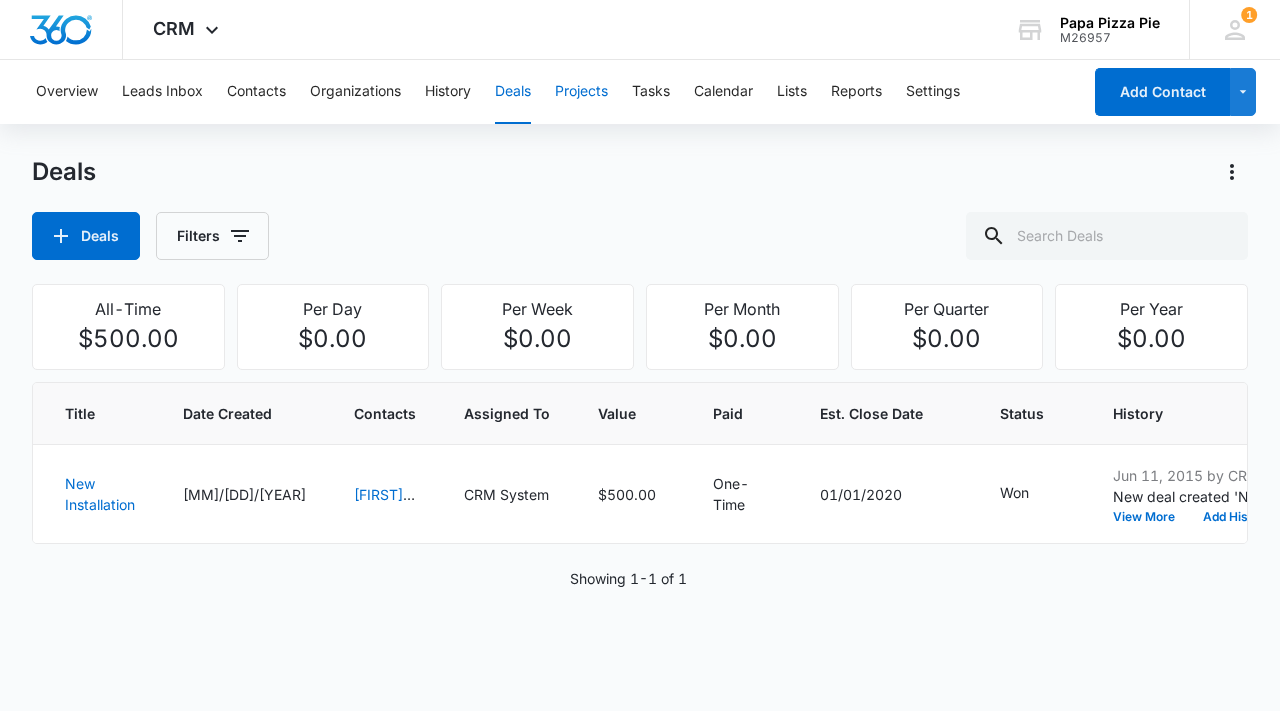 click on "Projects" at bounding box center [581, 92] 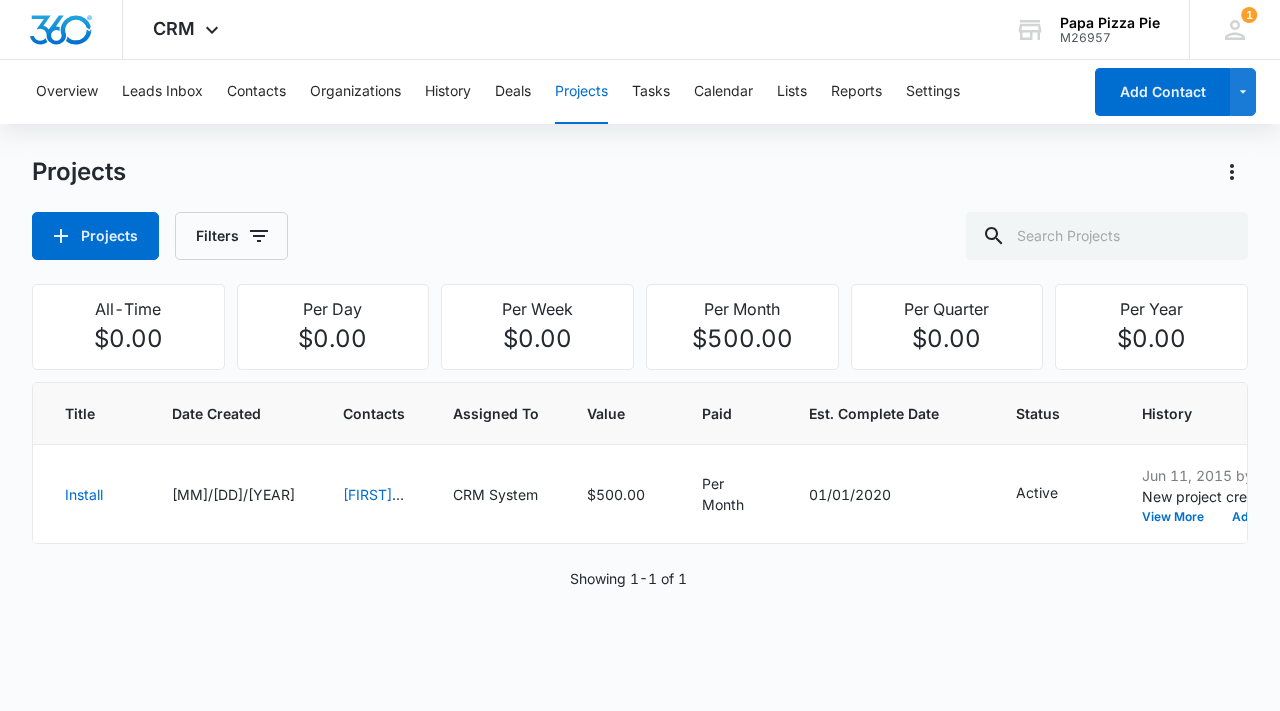 click on "Overview Leads Inbox Contacts Organizations History Deals Projects Tasks Calendar Lists Reports Settings" at bounding box center (552, 92) 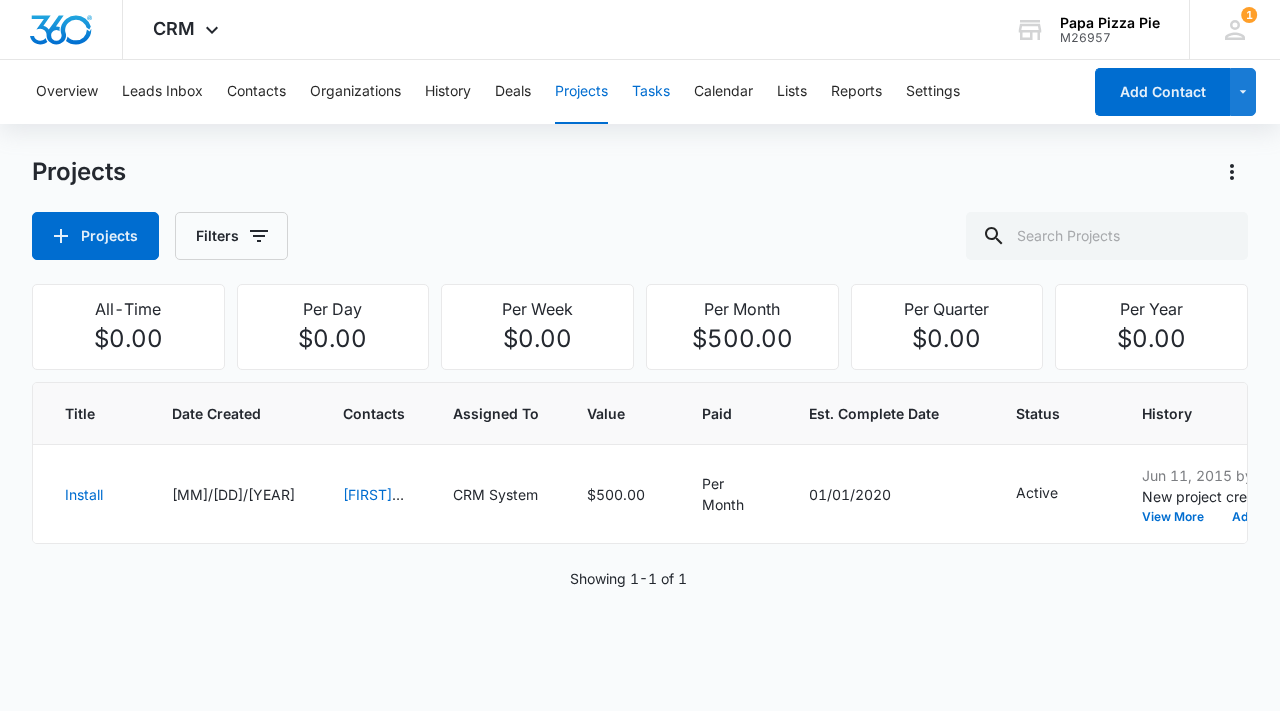 click on "Tasks" at bounding box center (651, 92) 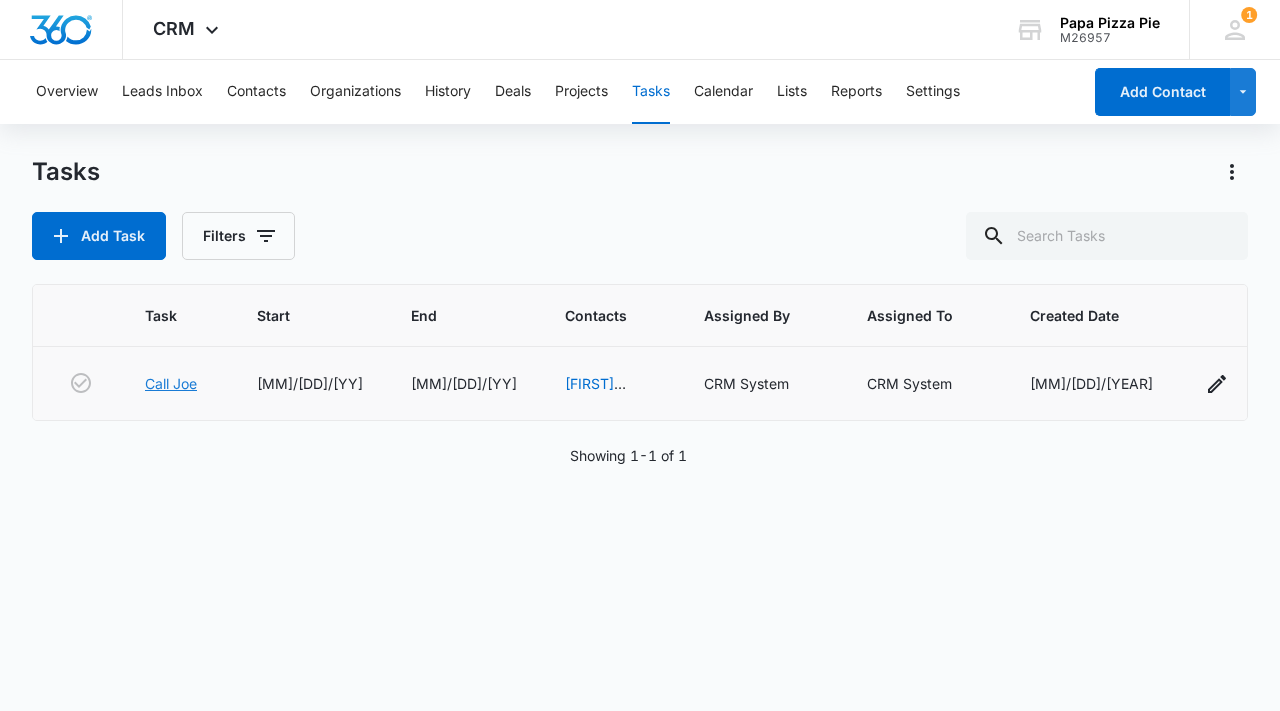 click on "Call Joe" at bounding box center [171, 383] 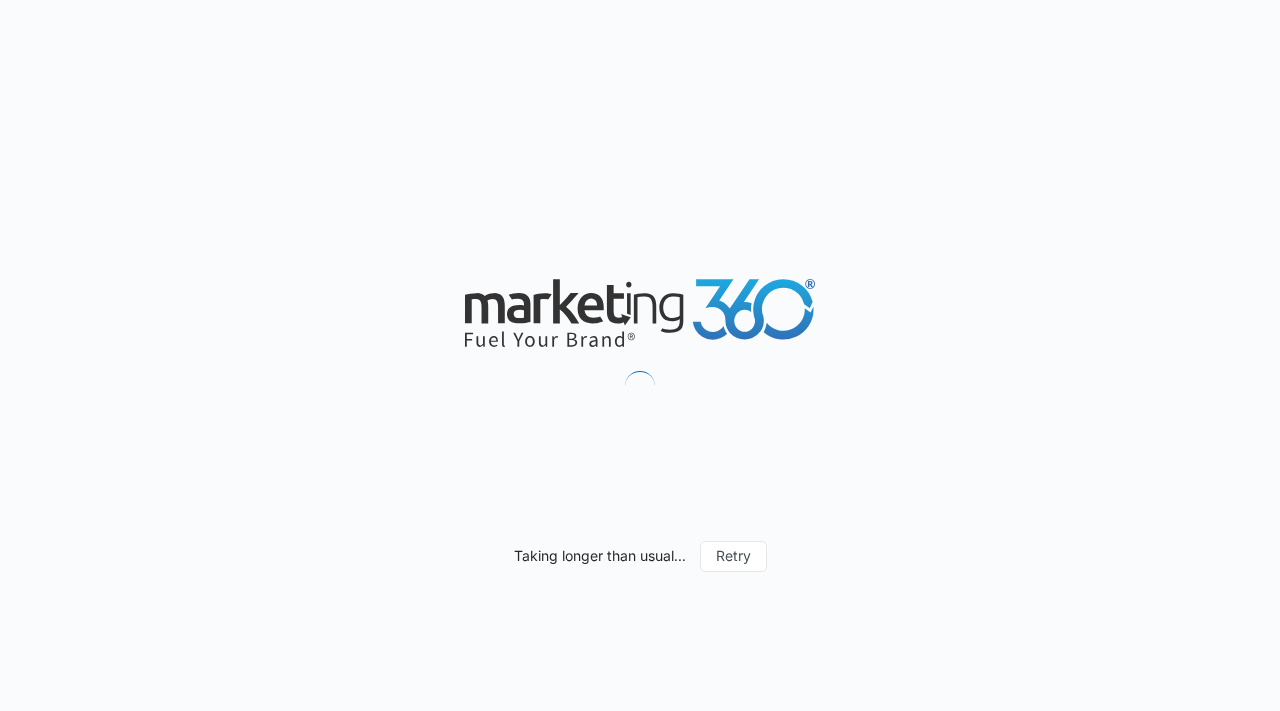 scroll, scrollTop: 0, scrollLeft: 0, axis: both 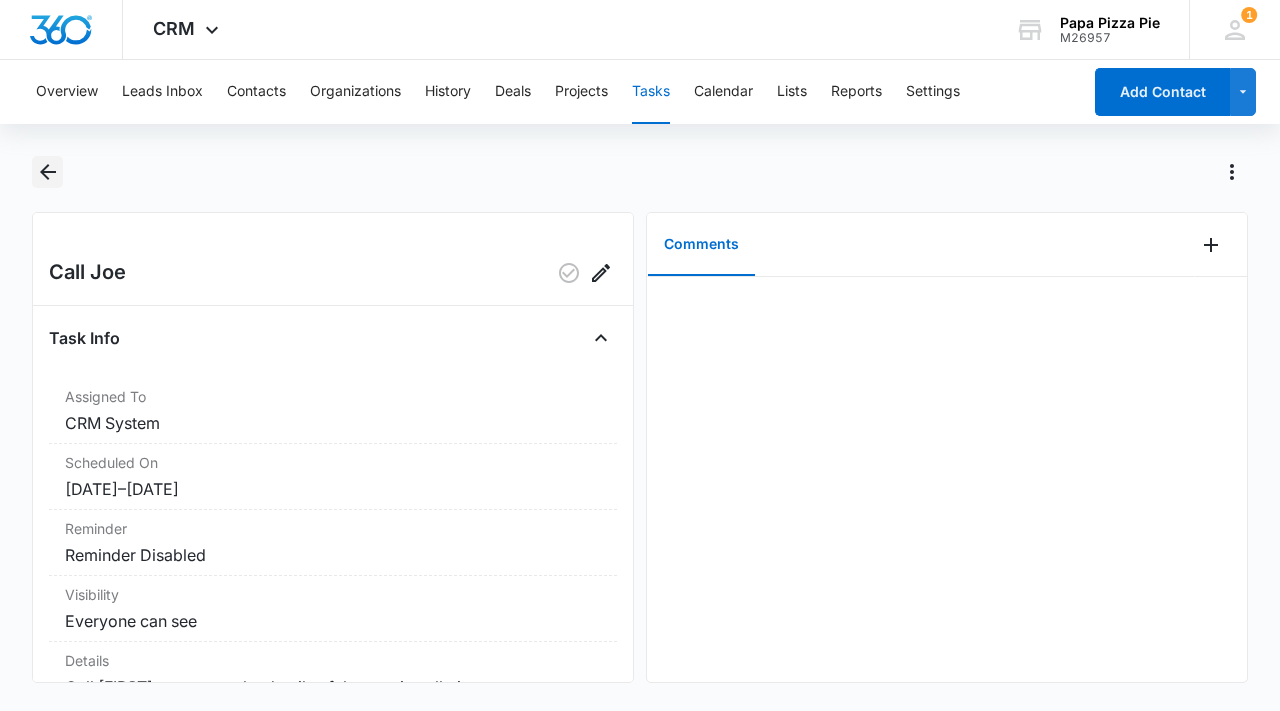 click 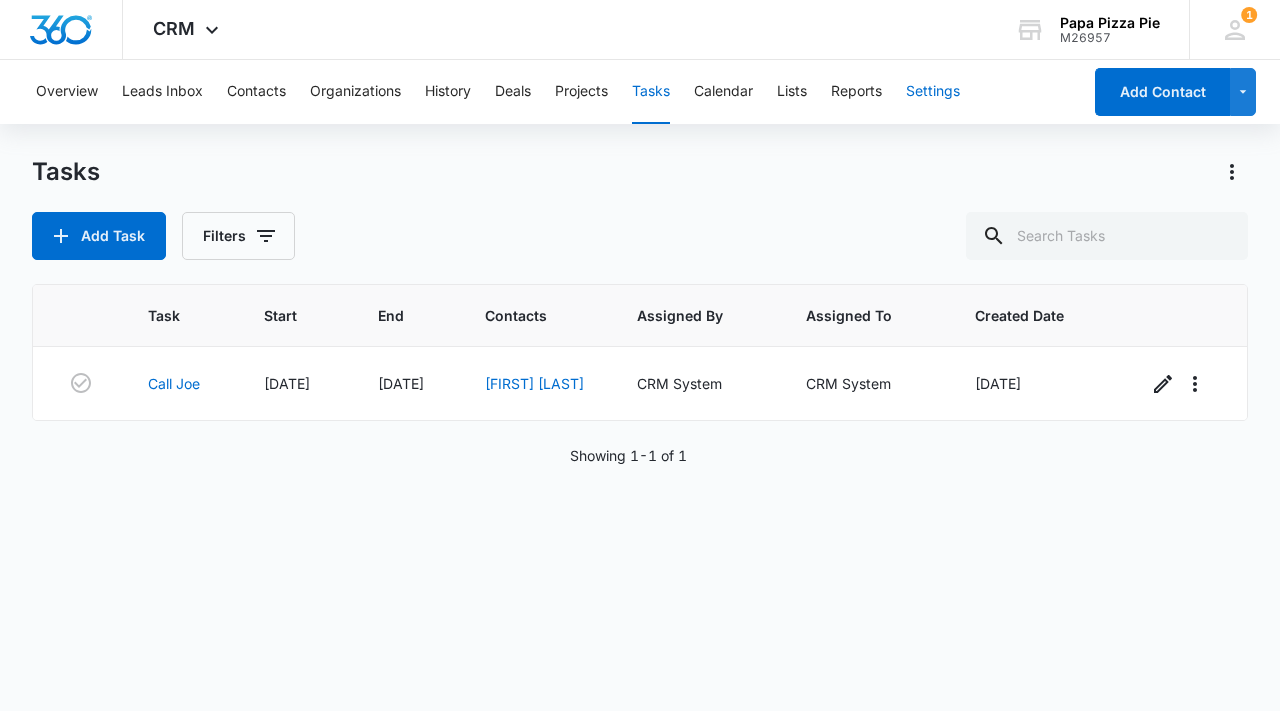 click on "Settings" at bounding box center (933, 92) 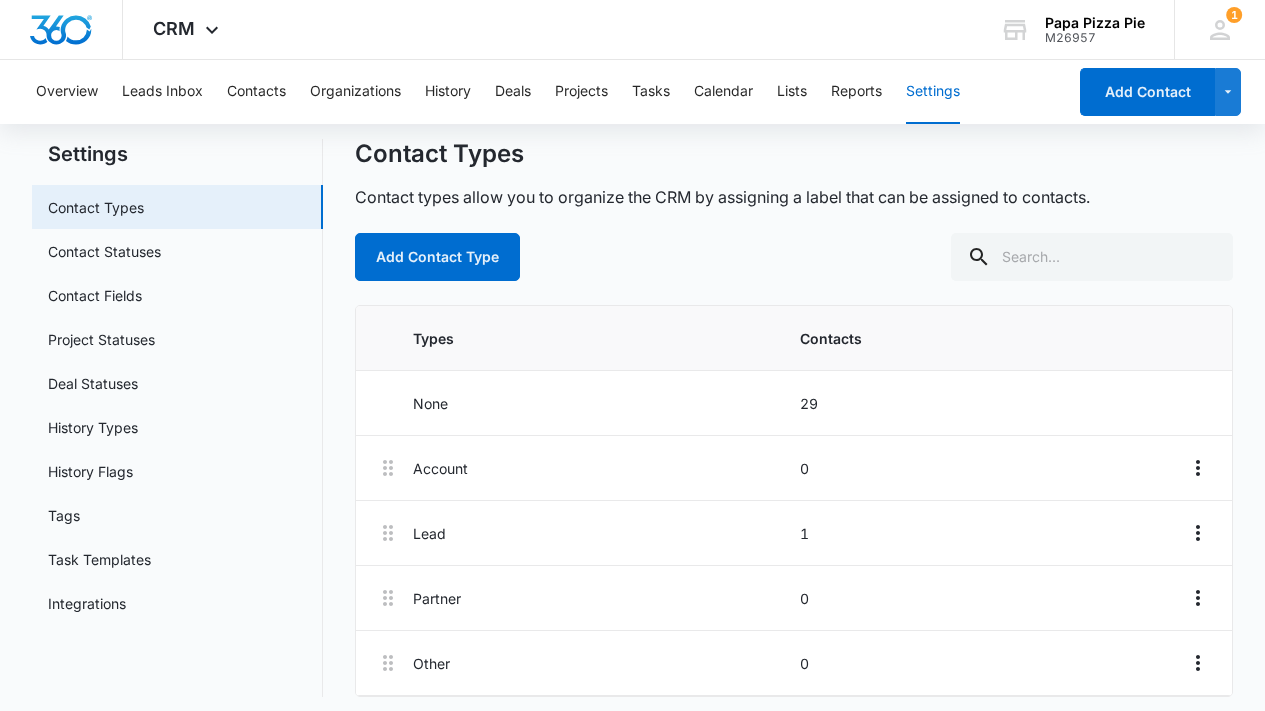scroll, scrollTop: 59, scrollLeft: 0, axis: vertical 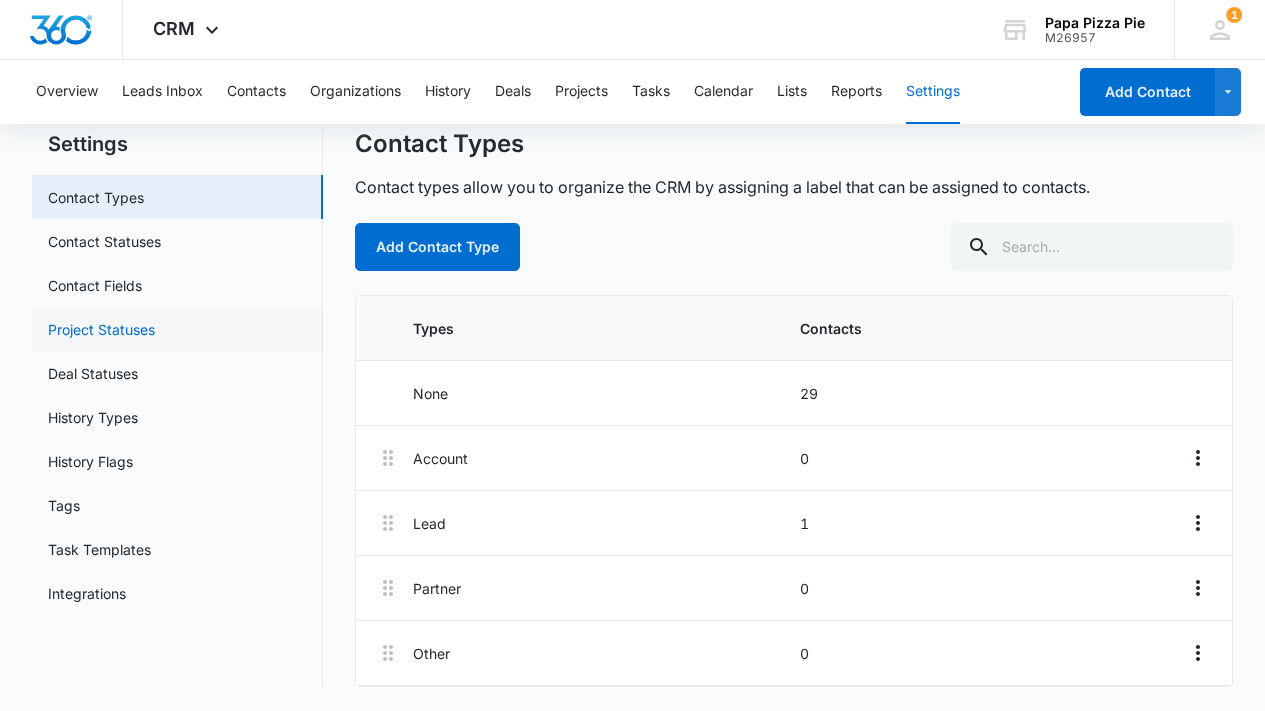 click on "Project Statuses" at bounding box center [101, 329] 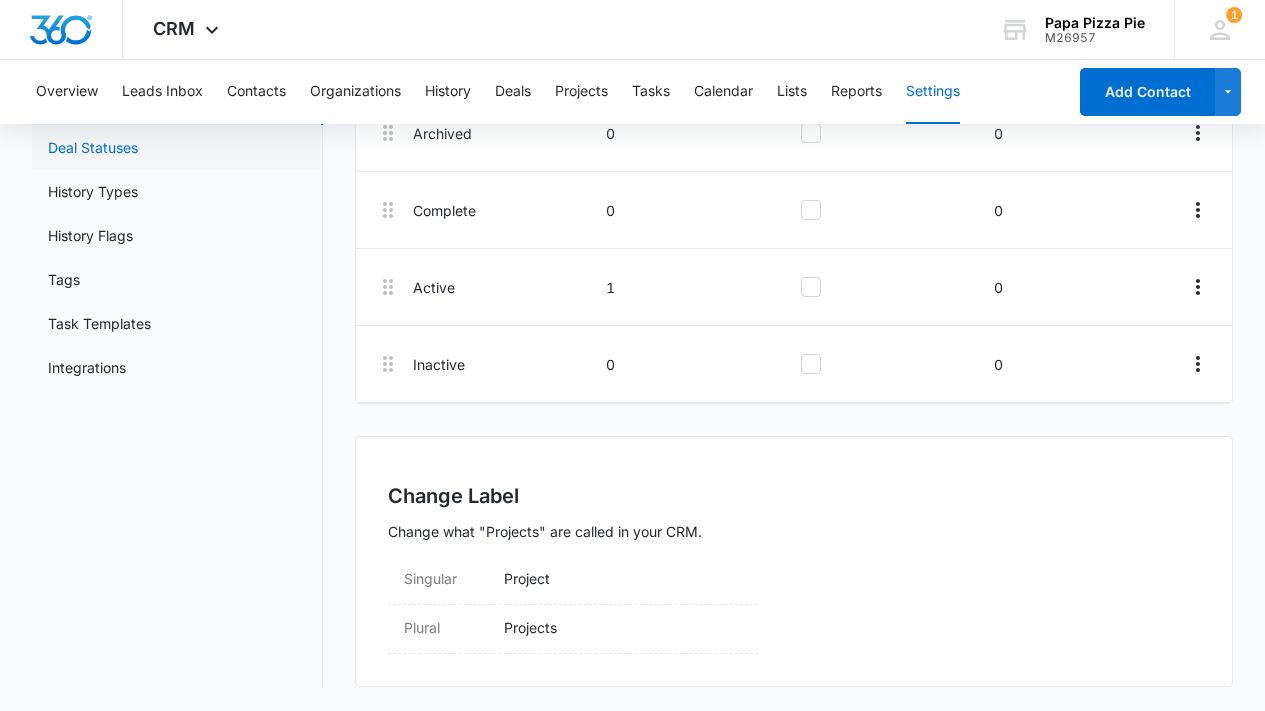 scroll, scrollTop: 61, scrollLeft: 0, axis: vertical 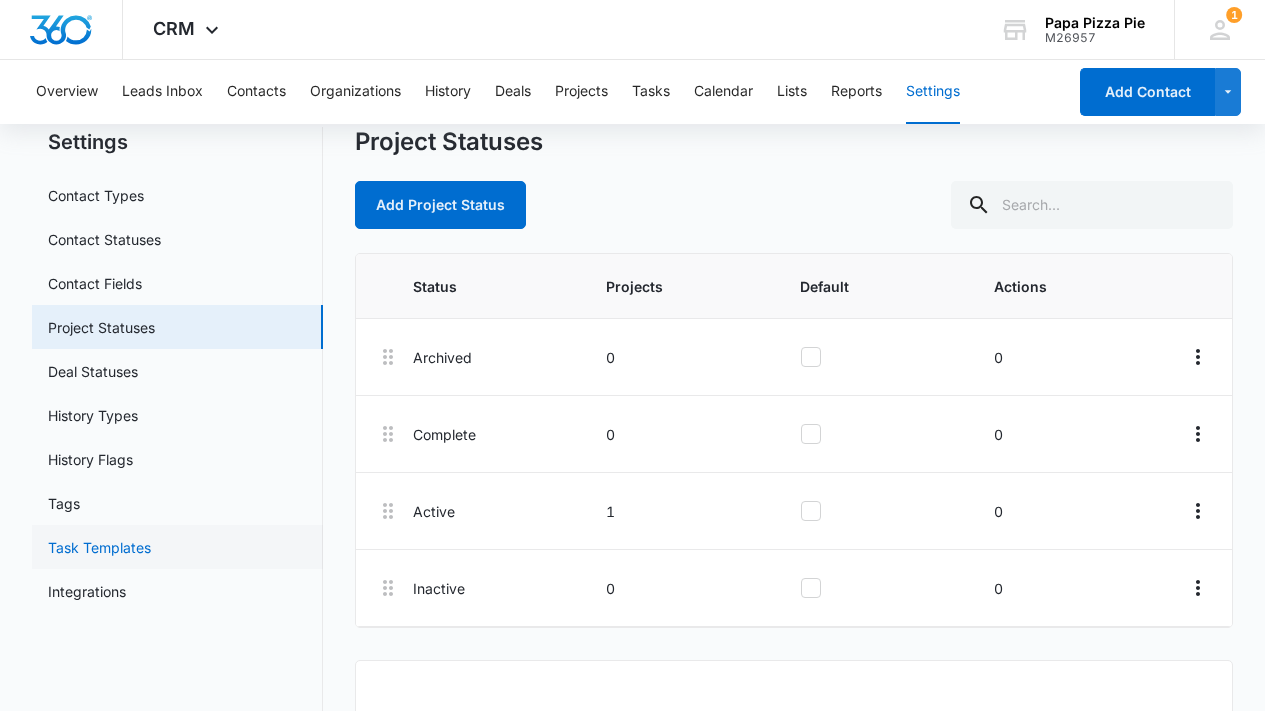 click on "Task Templates" at bounding box center [99, 547] 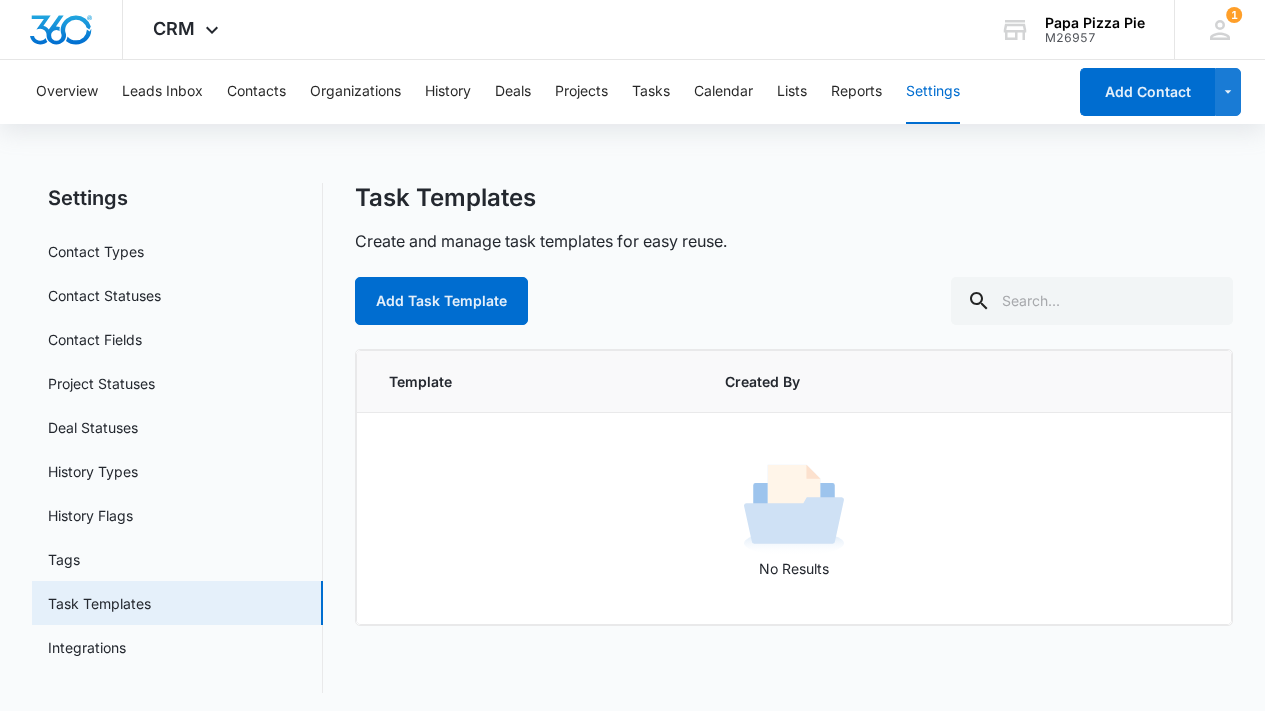 scroll, scrollTop: 11, scrollLeft: 0, axis: vertical 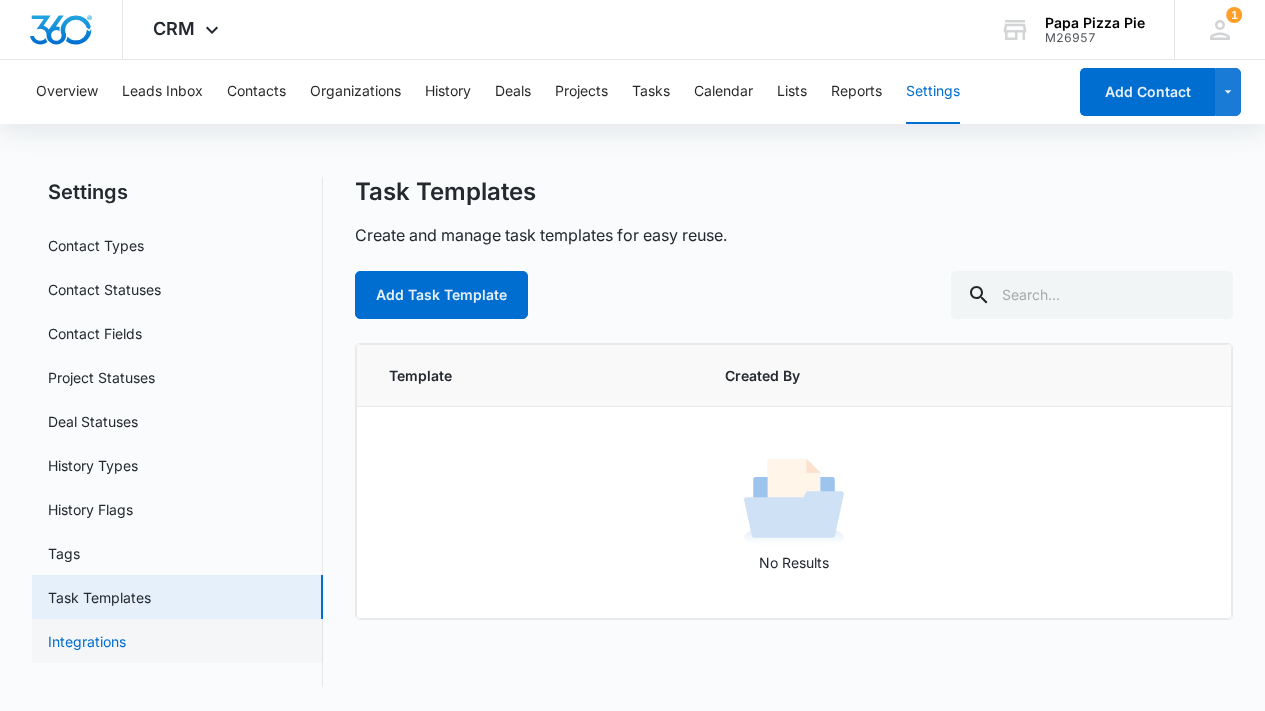 click on "Integrations" at bounding box center (87, 641) 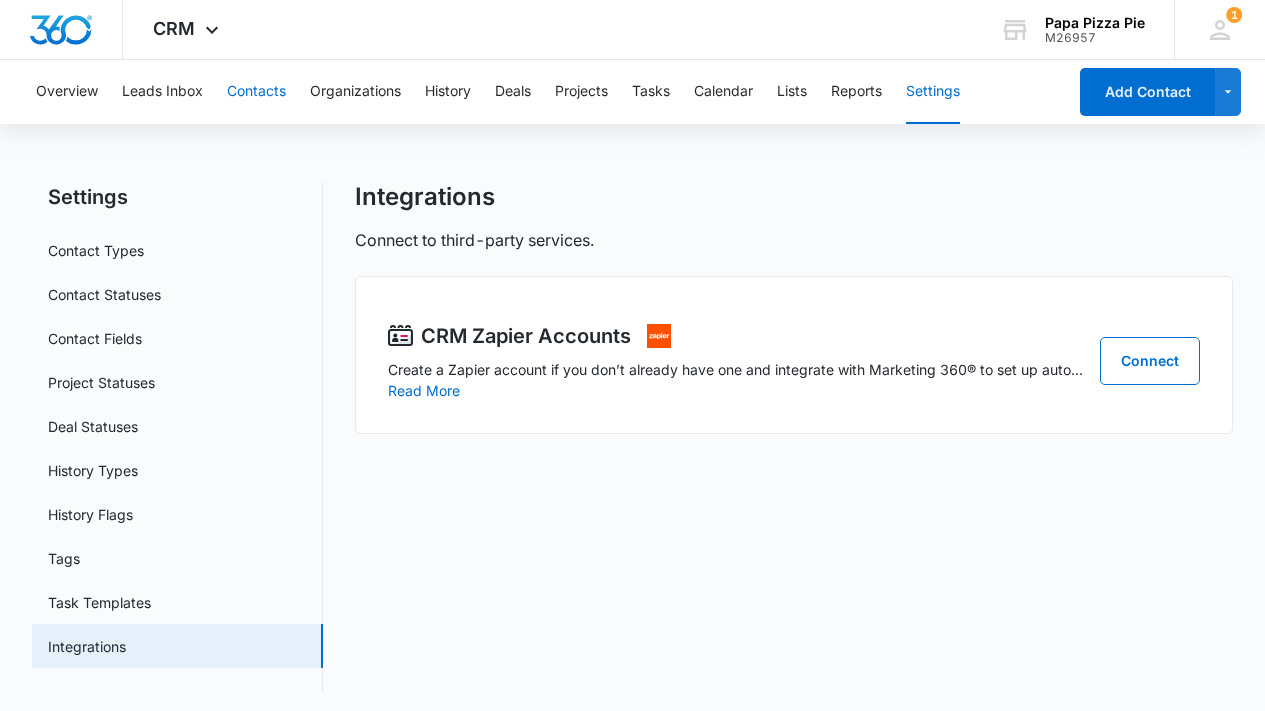scroll, scrollTop: 11, scrollLeft: 0, axis: vertical 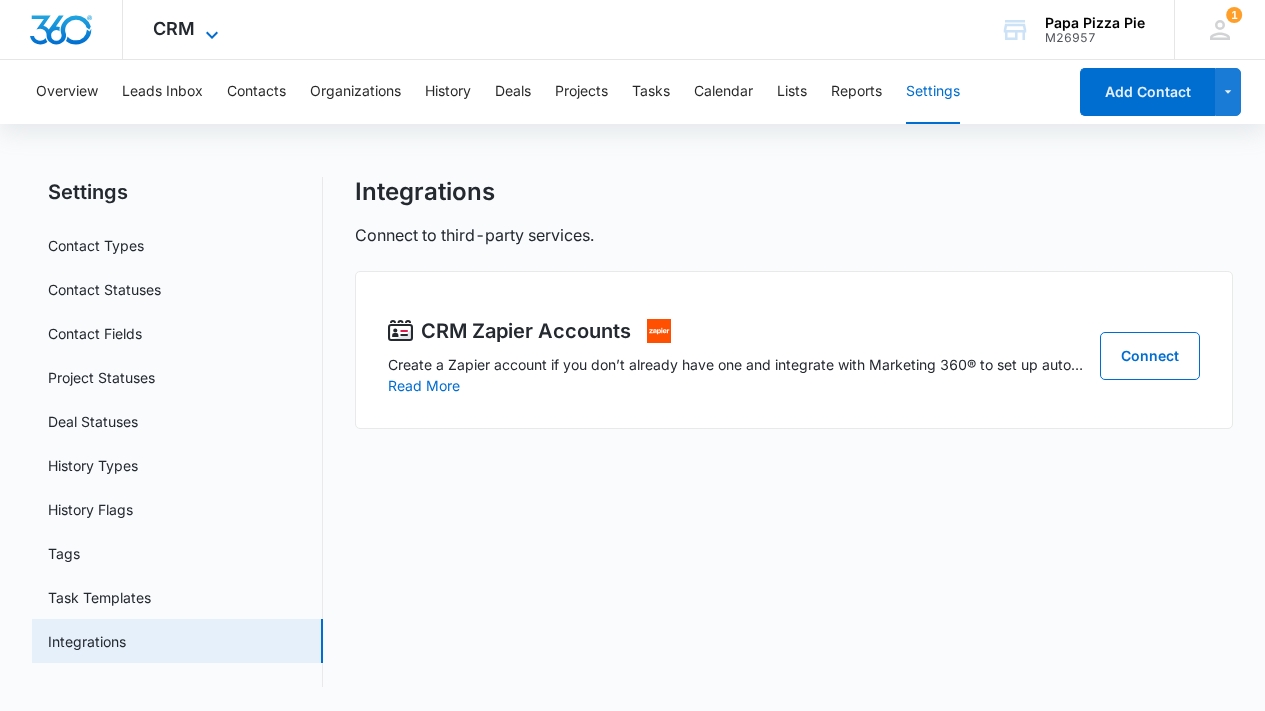 click 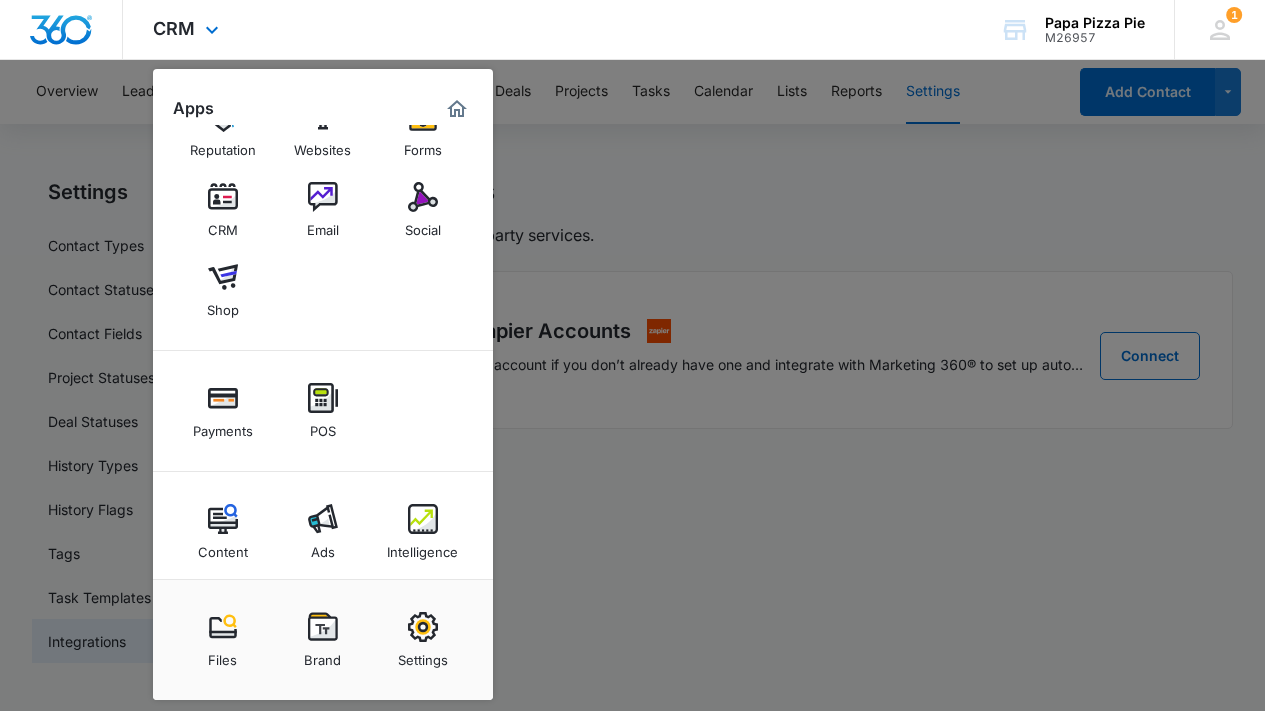 scroll, scrollTop: 69, scrollLeft: 0, axis: vertical 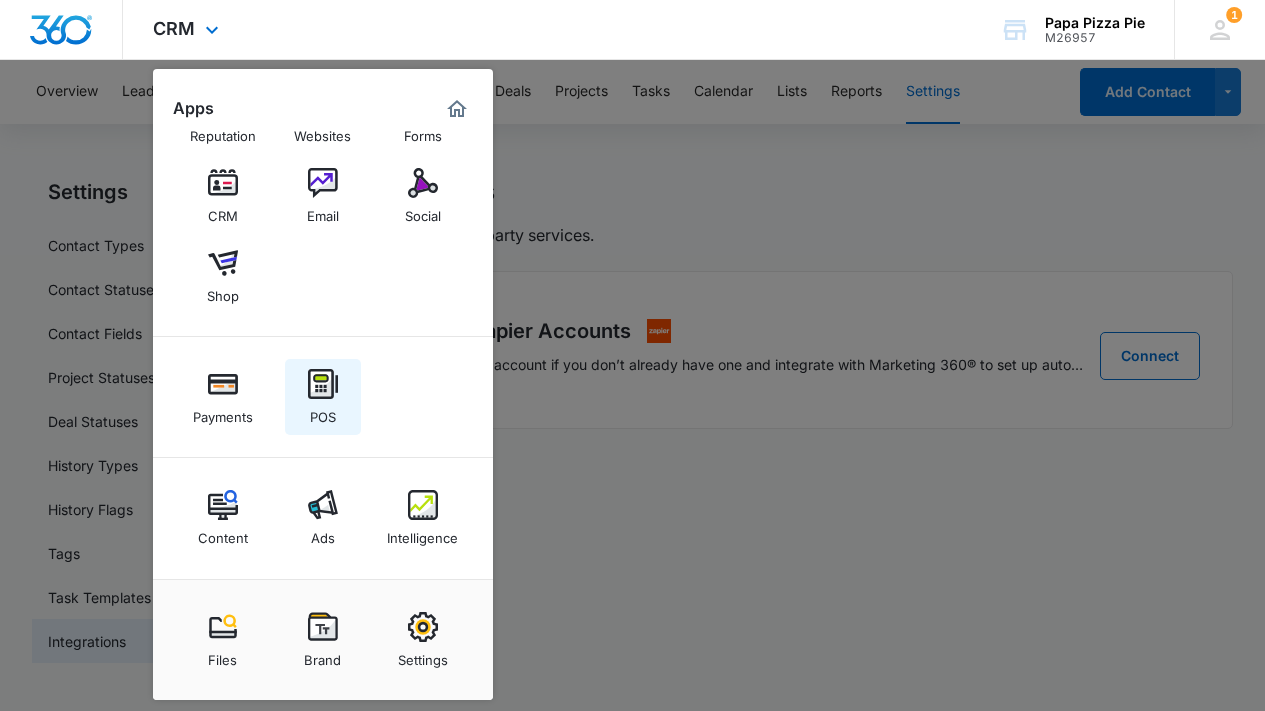 click at bounding box center (323, 384) 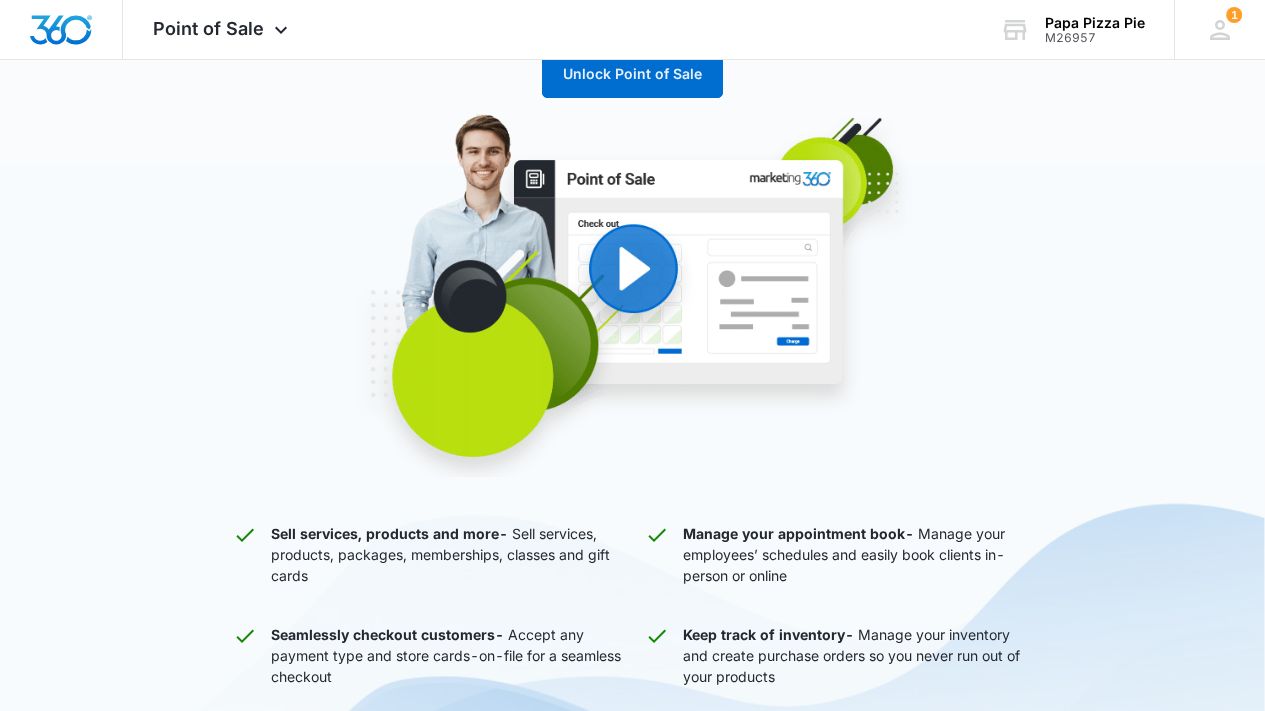 scroll, scrollTop: 0, scrollLeft: 0, axis: both 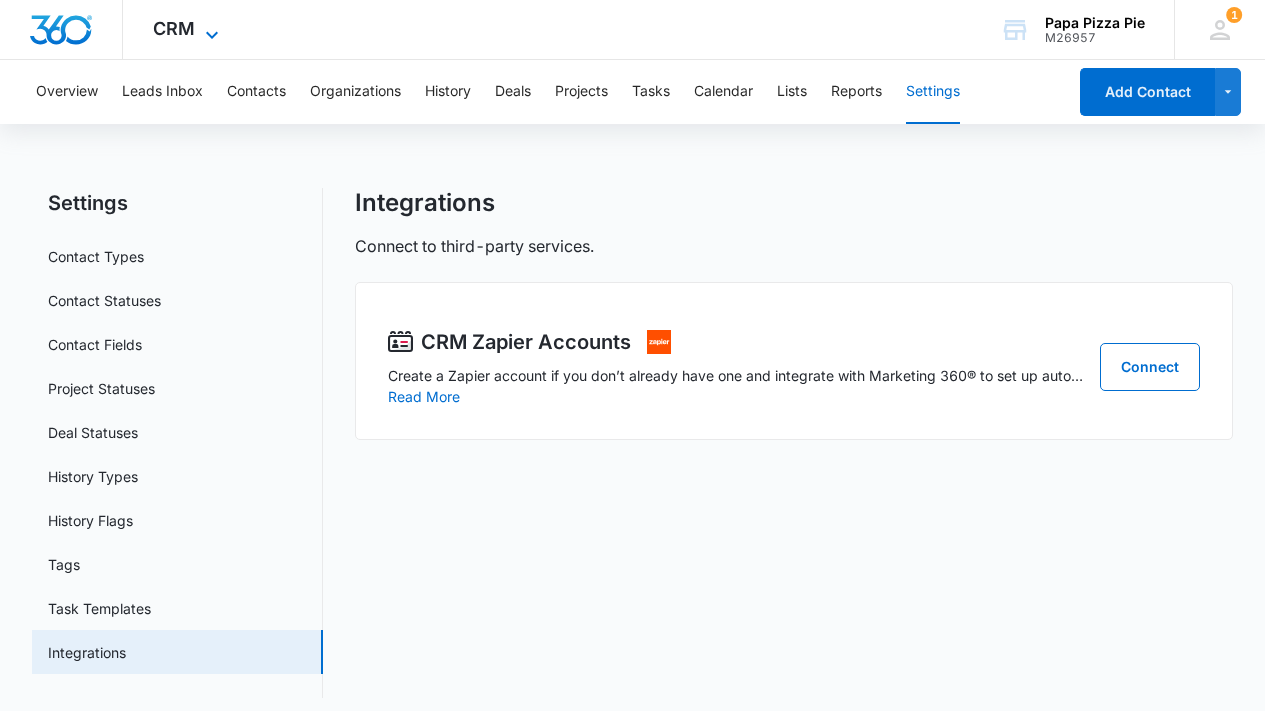 click on "CRM" at bounding box center [174, 28] 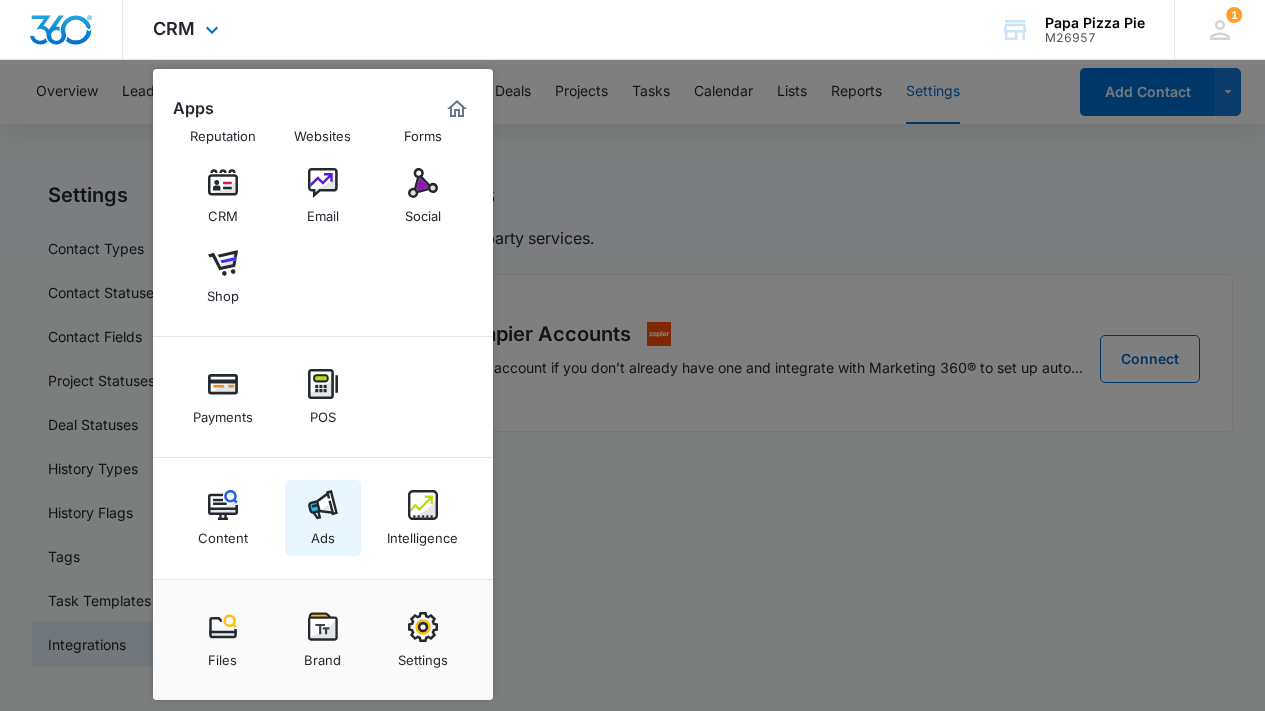scroll, scrollTop: 11, scrollLeft: 0, axis: vertical 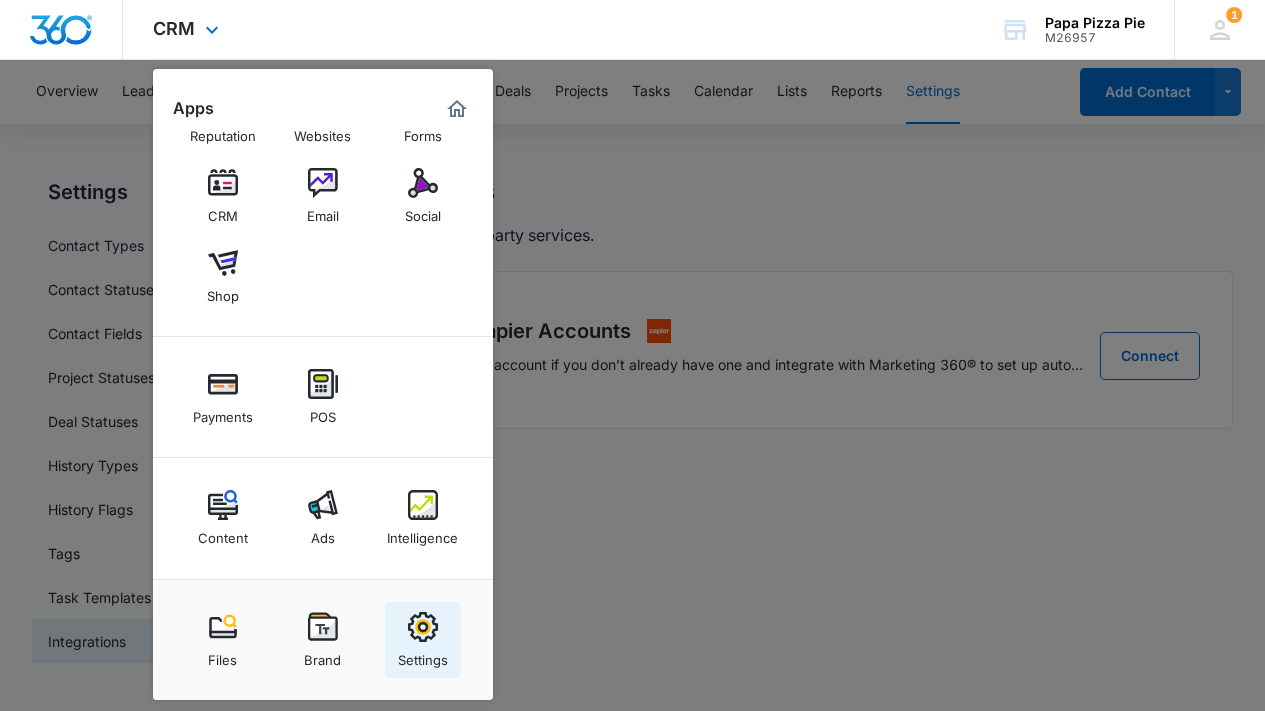 click on "Settings" at bounding box center (423, 640) 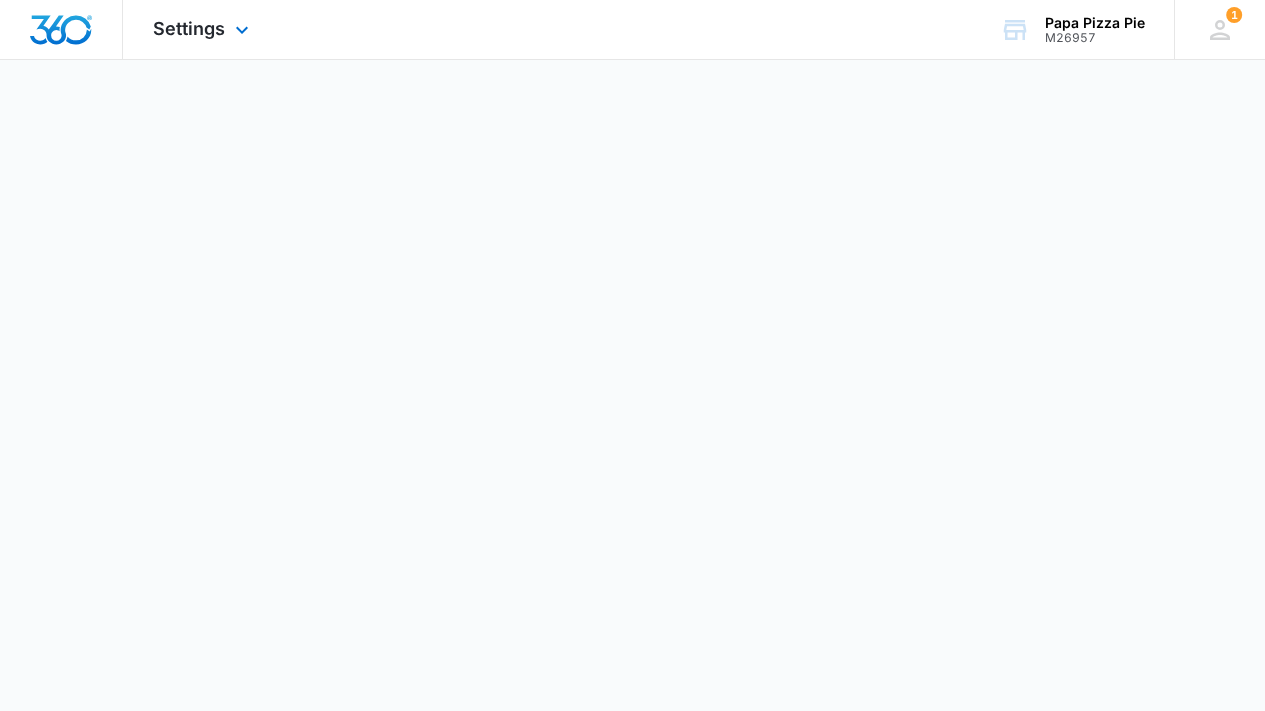 scroll, scrollTop: 0, scrollLeft: 0, axis: both 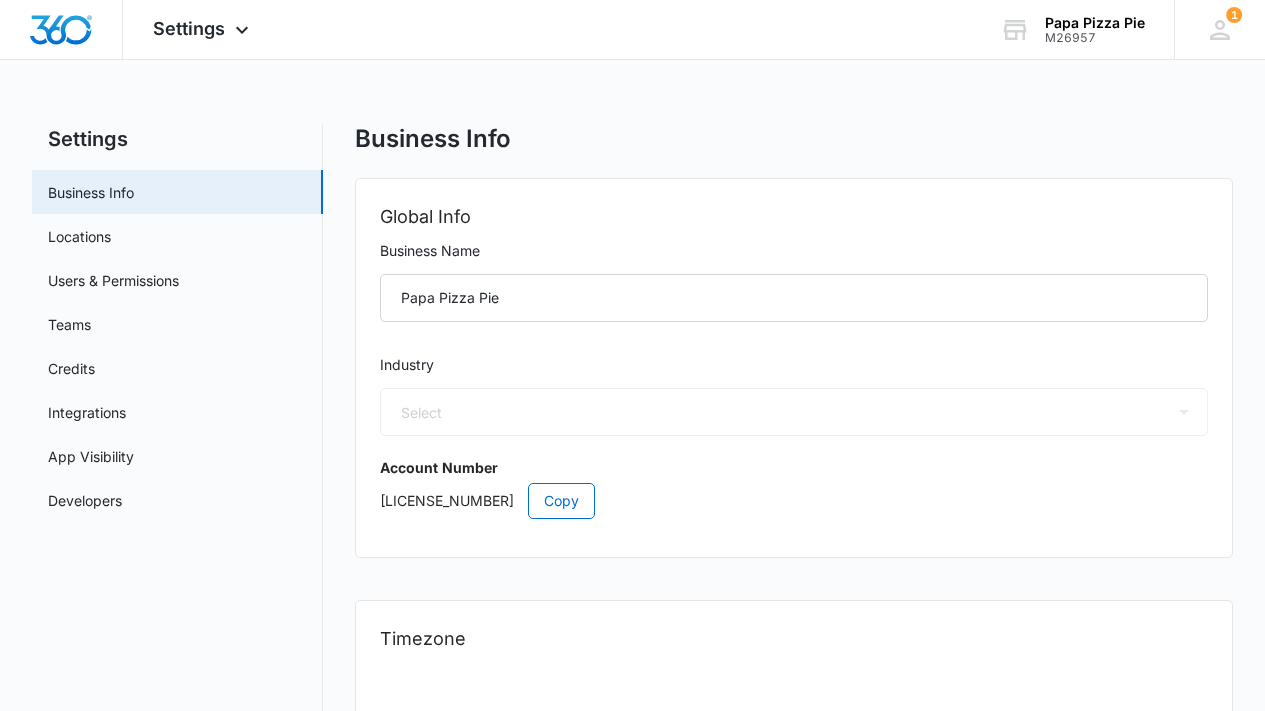 select on "11" 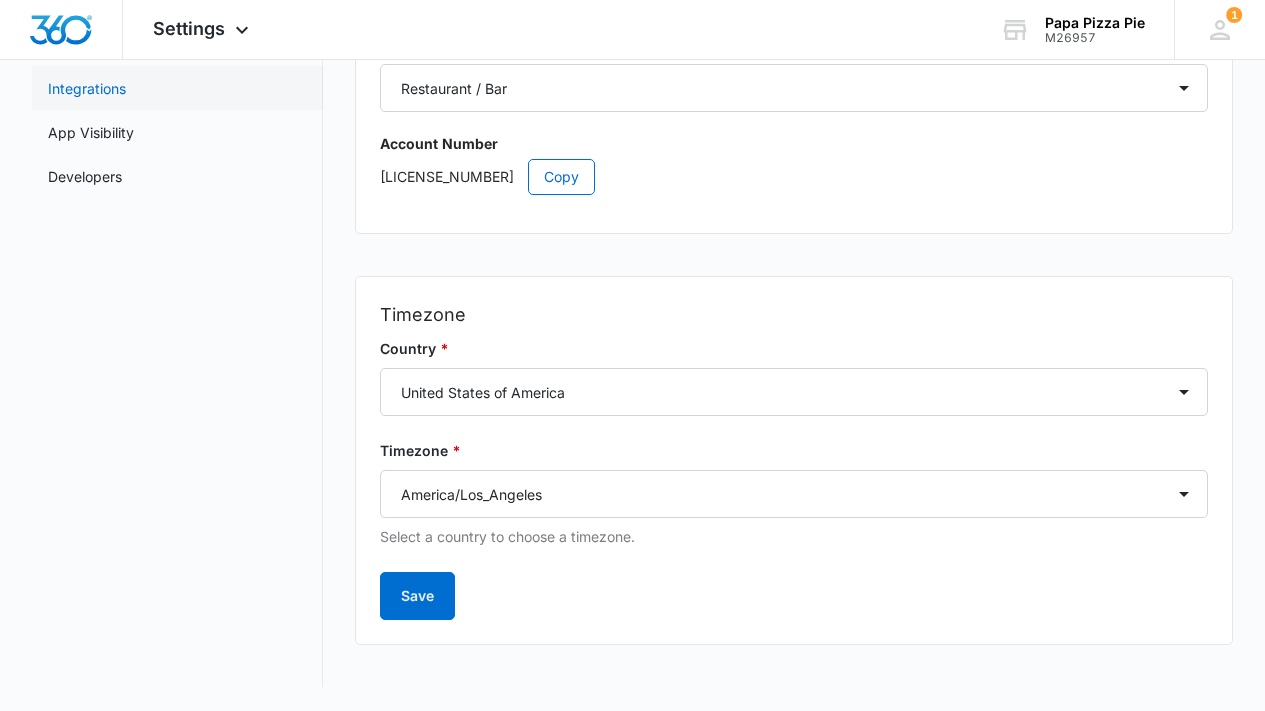 scroll, scrollTop: 0, scrollLeft: 0, axis: both 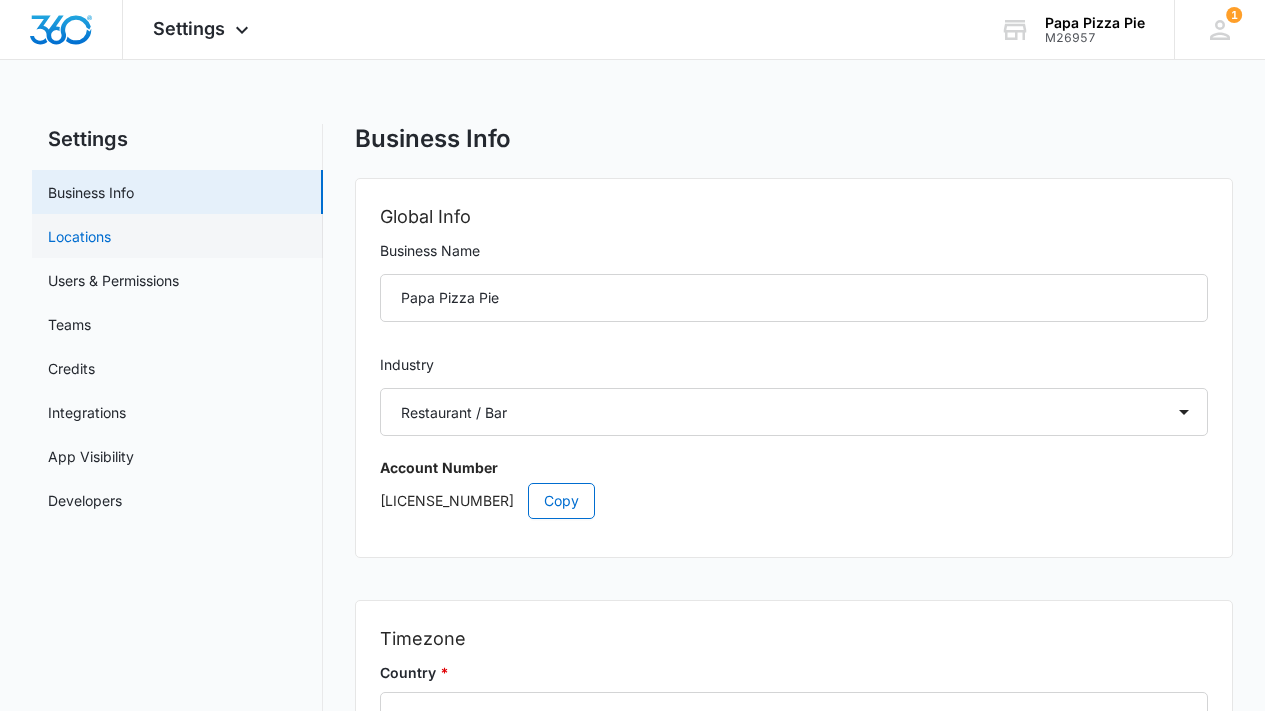 click on "Locations" at bounding box center [79, 236] 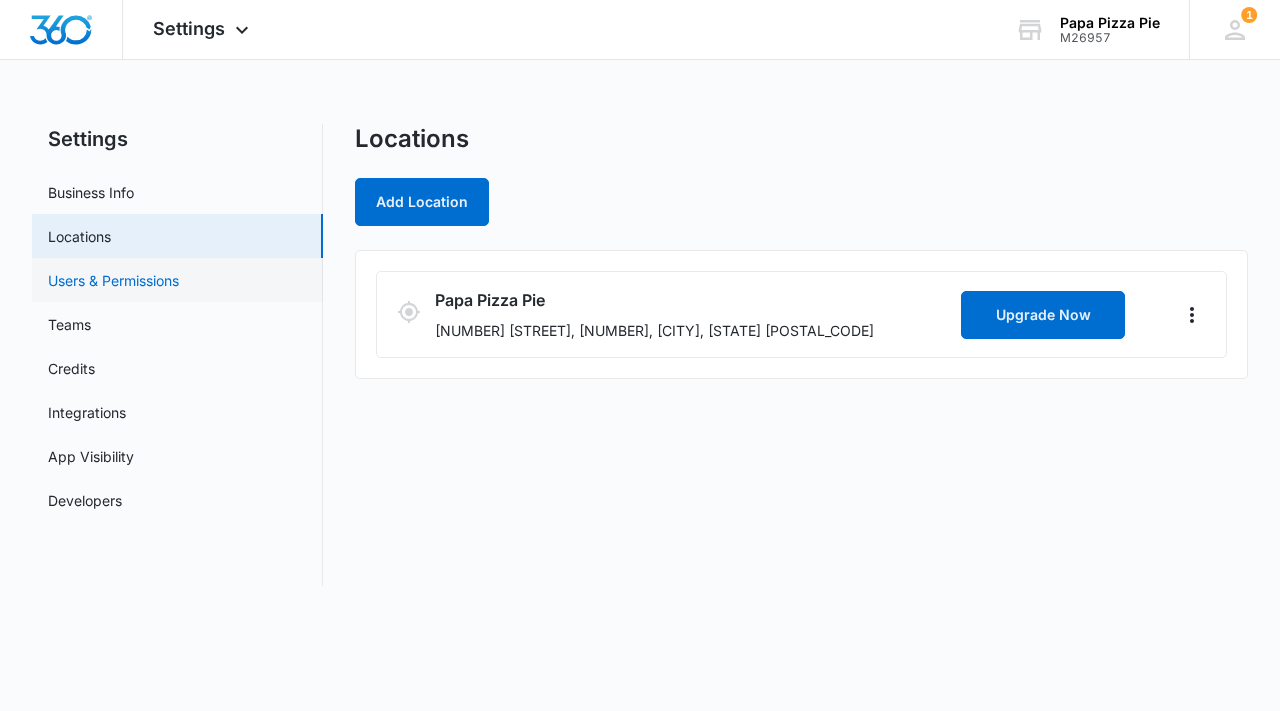 click on "Users & Permissions" at bounding box center [113, 280] 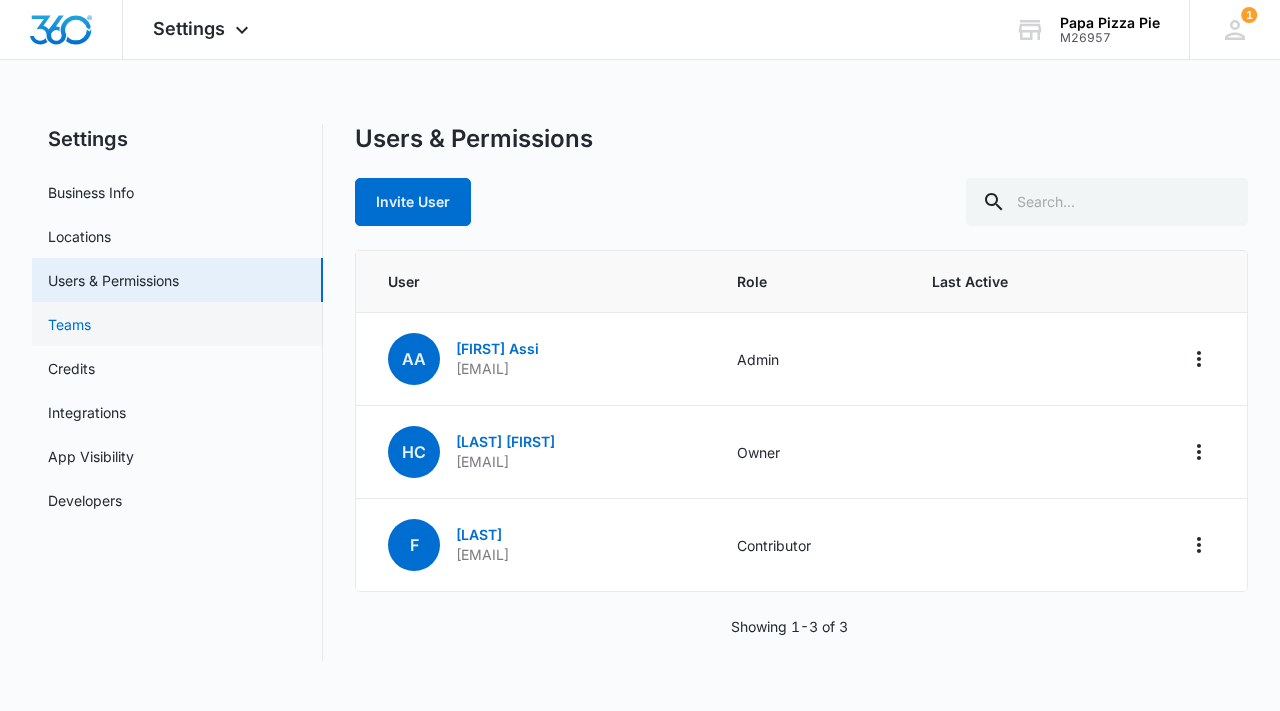 click on "Teams" at bounding box center [69, 324] 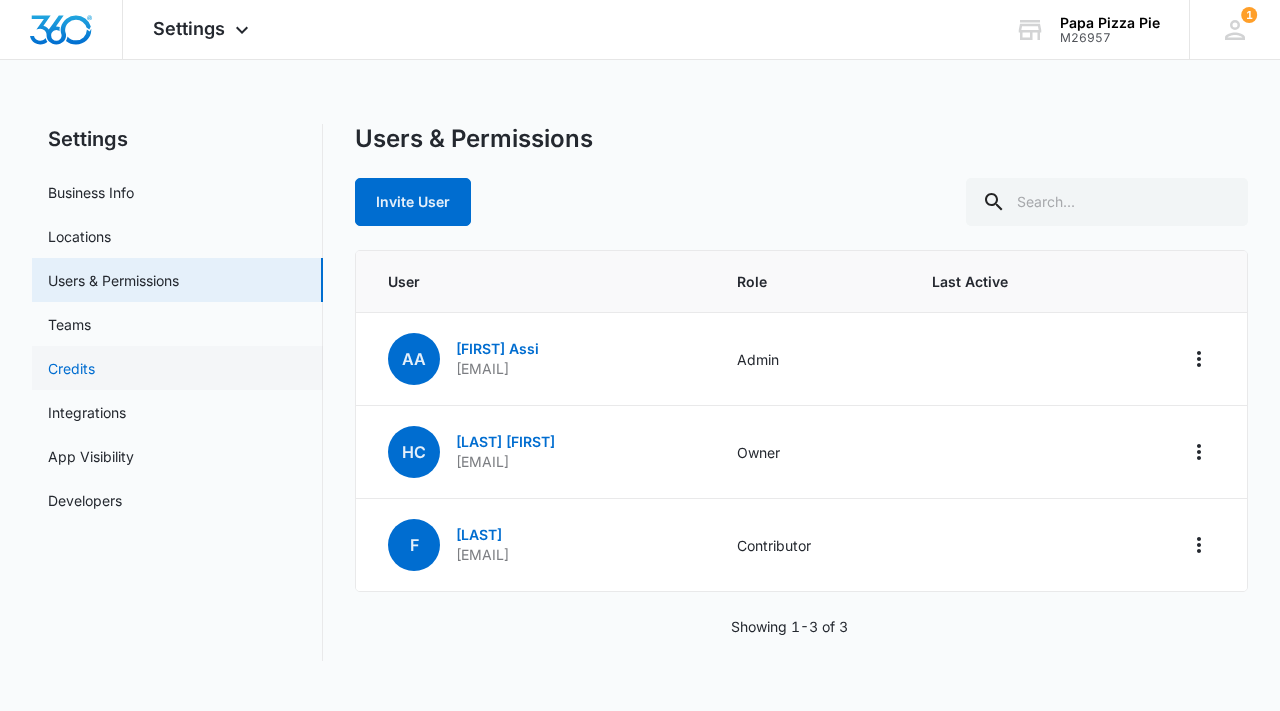 click on "Credits" at bounding box center [71, 368] 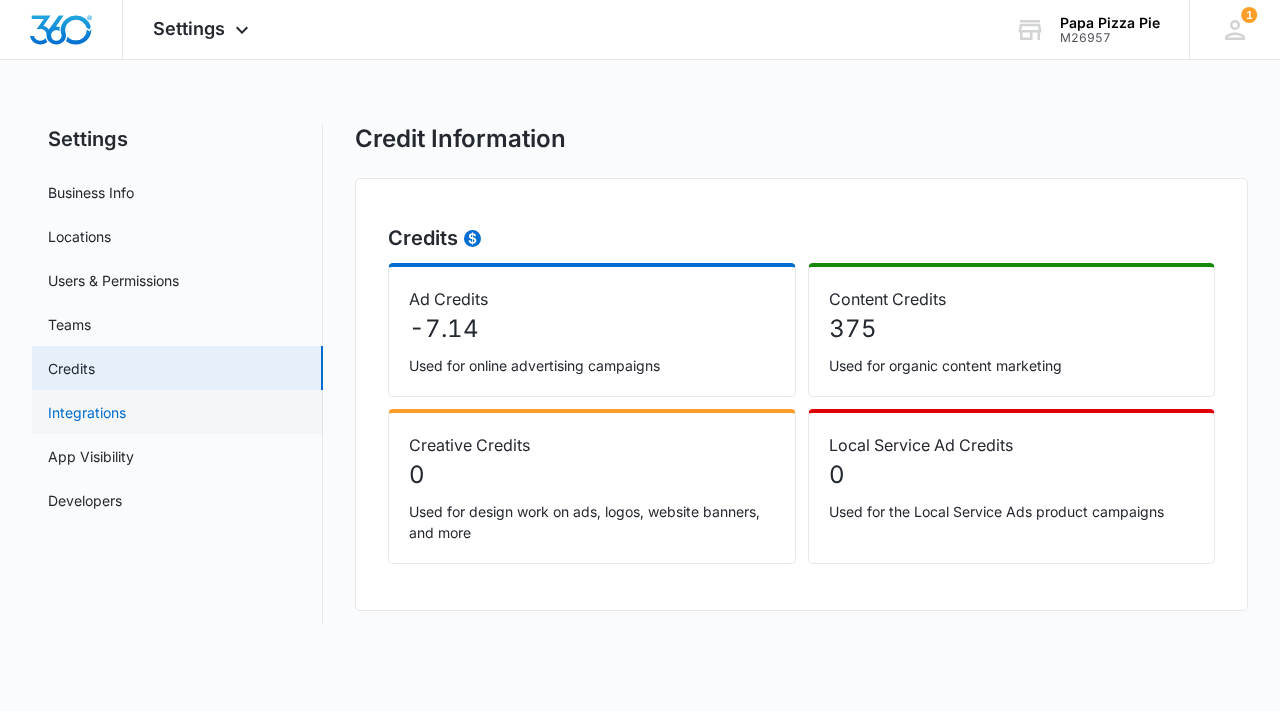 click on "Integrations" at bounding box center (87, 412) 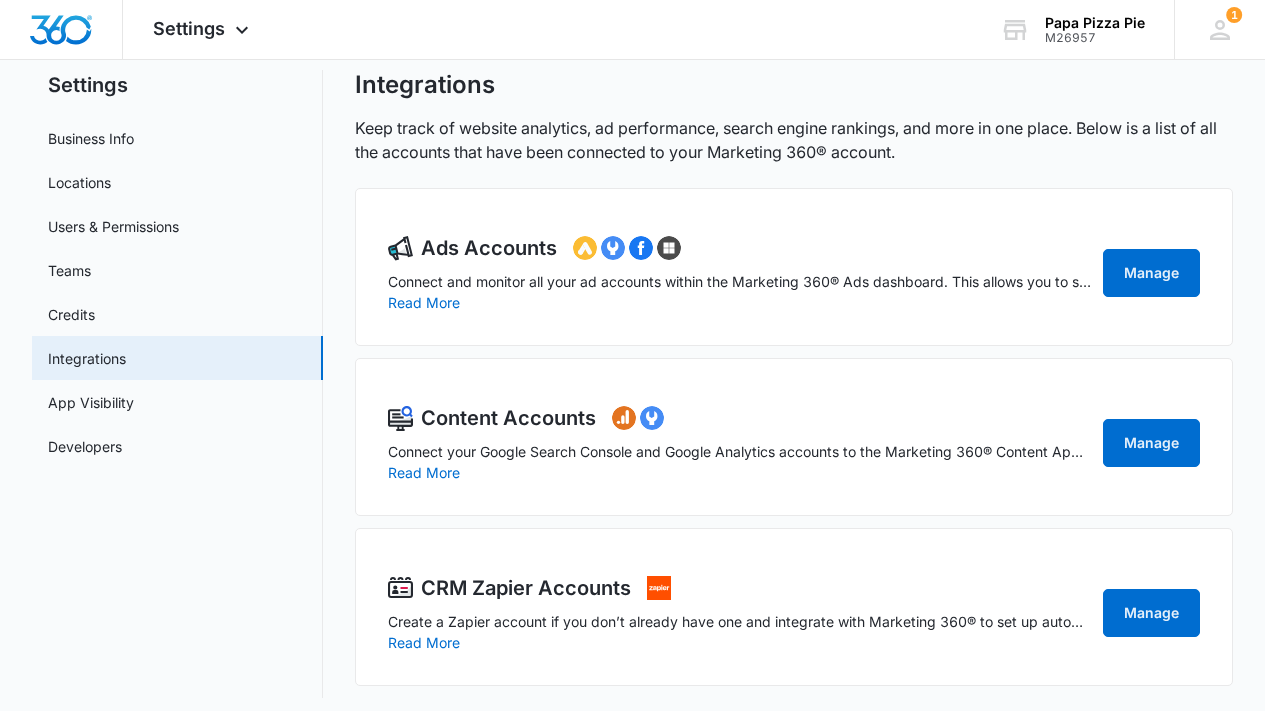scroll, scrollTop: 65, scrollLeft: 0, axis: vertical 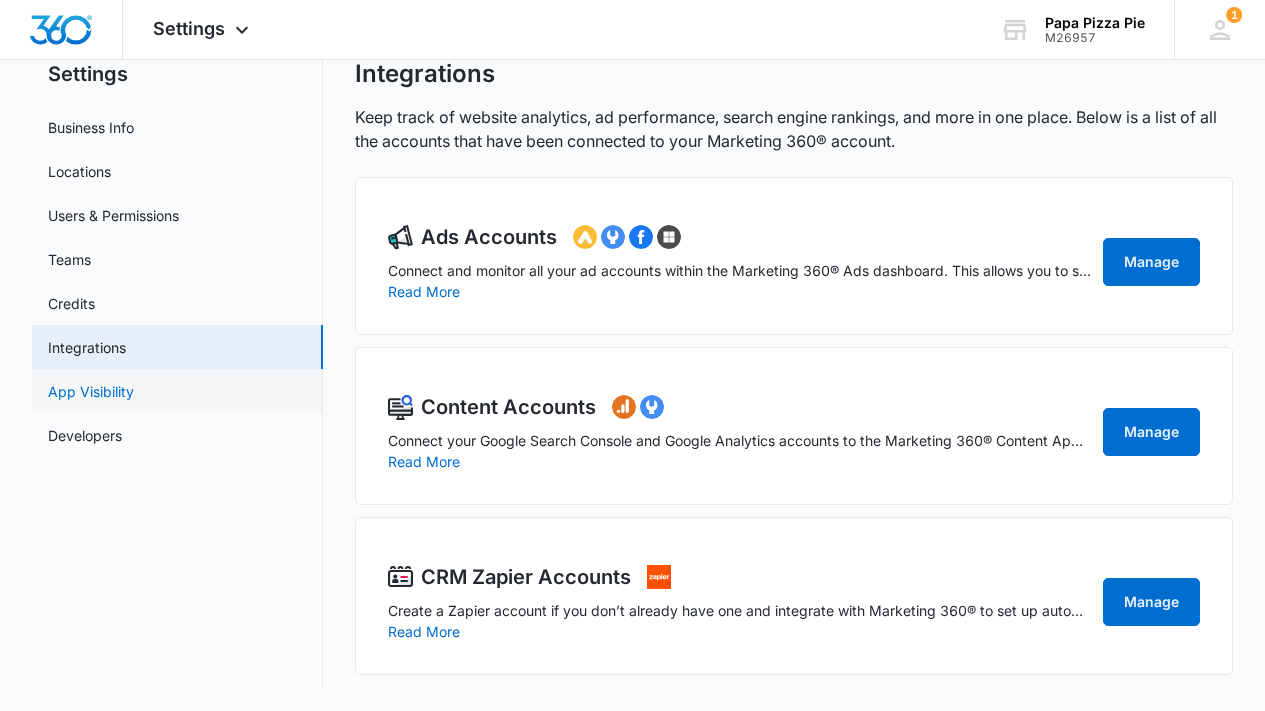 click on "App Visibility" at bounding box center [91, 391] 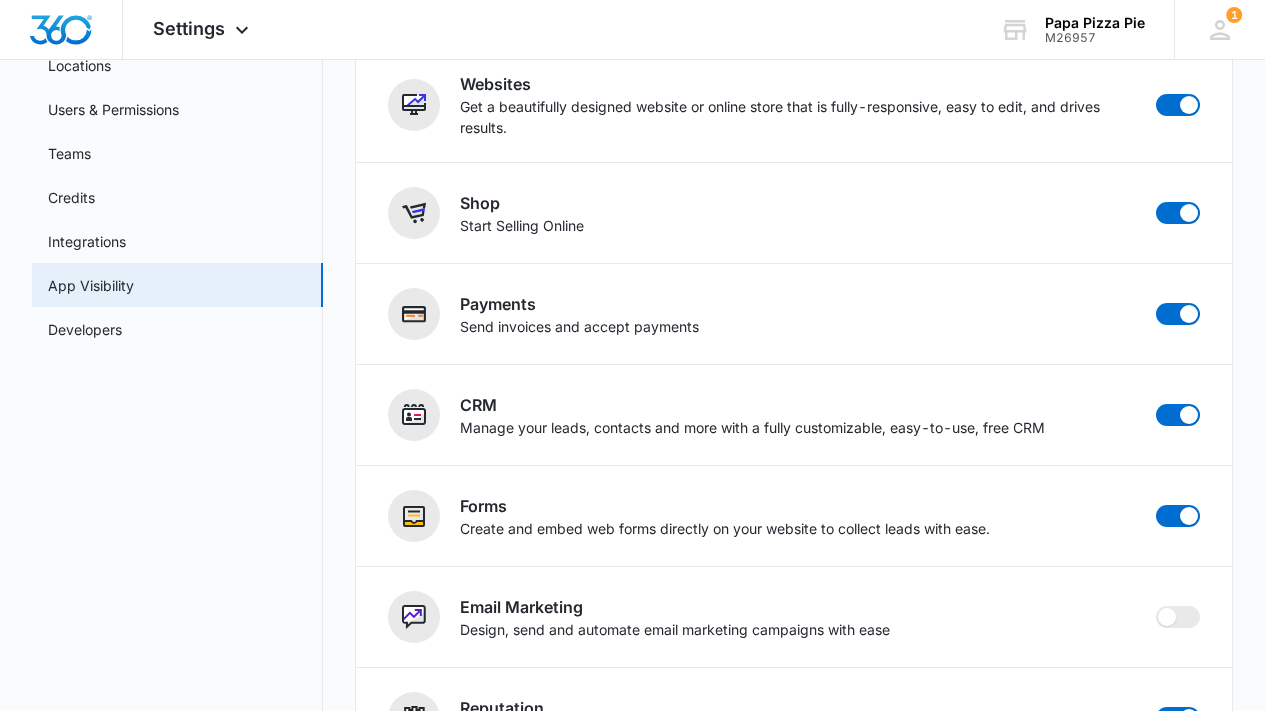 scroll, scrollTop: 166, scrollLeft: 0, axis: vertical 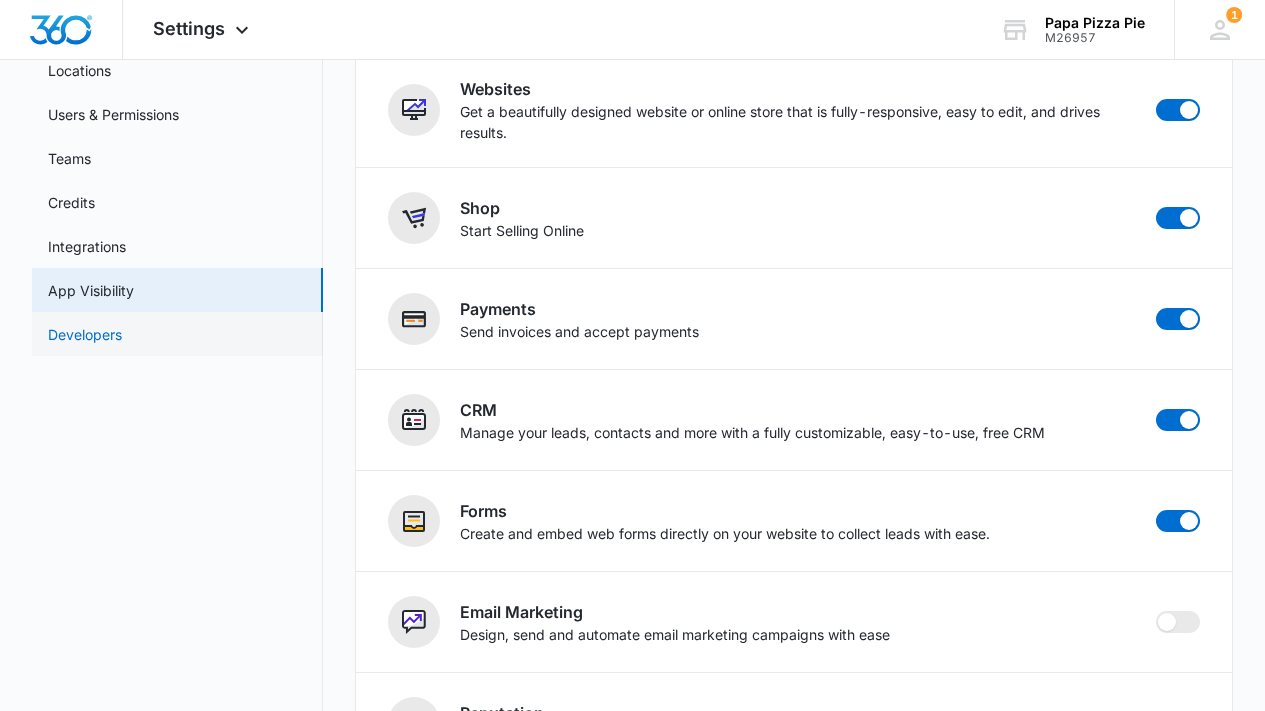 click on "Developers" at bounding box center [85, 334] 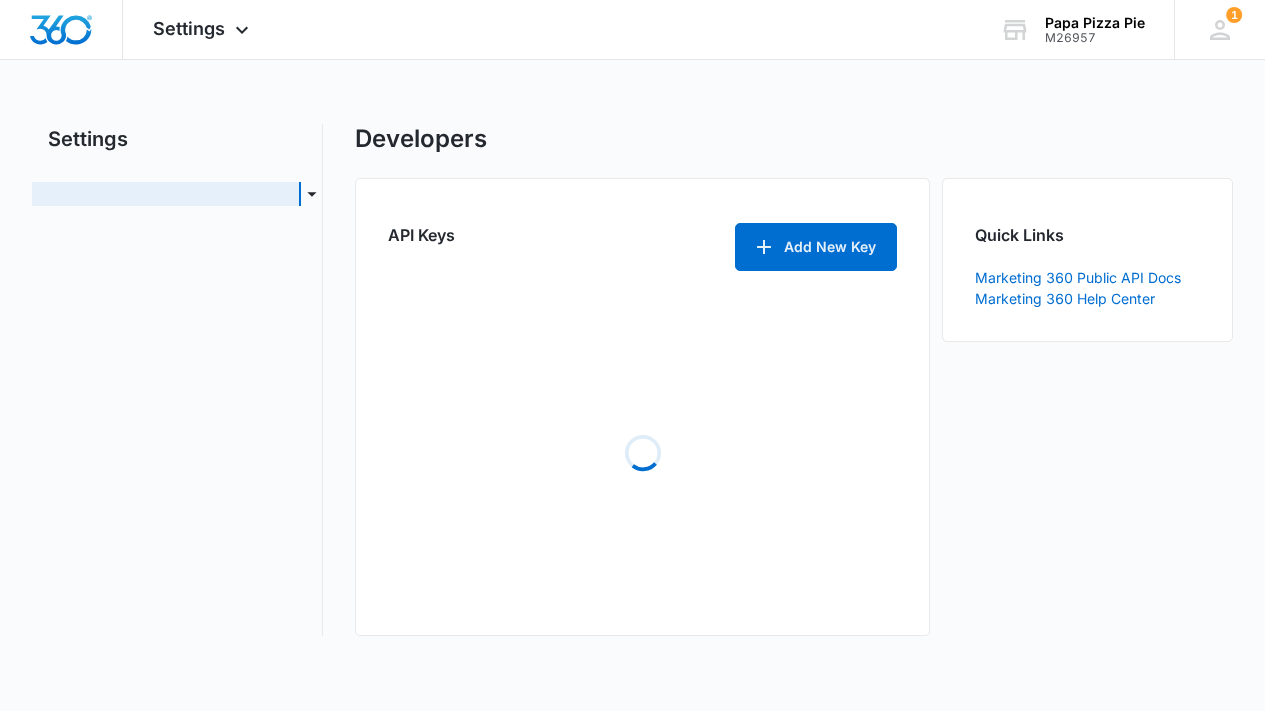 scroll, scrollTop: 0, scrollLeft: 0, axis: both 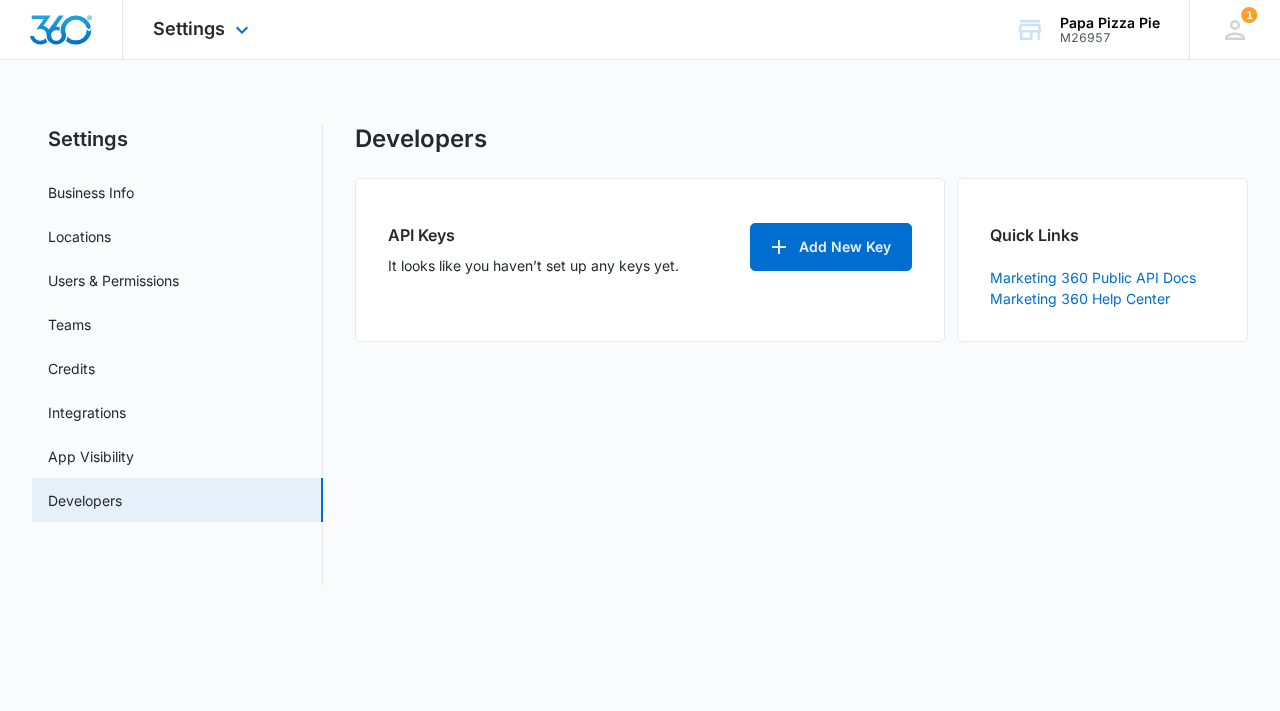 click at bounding box center (61, 30) 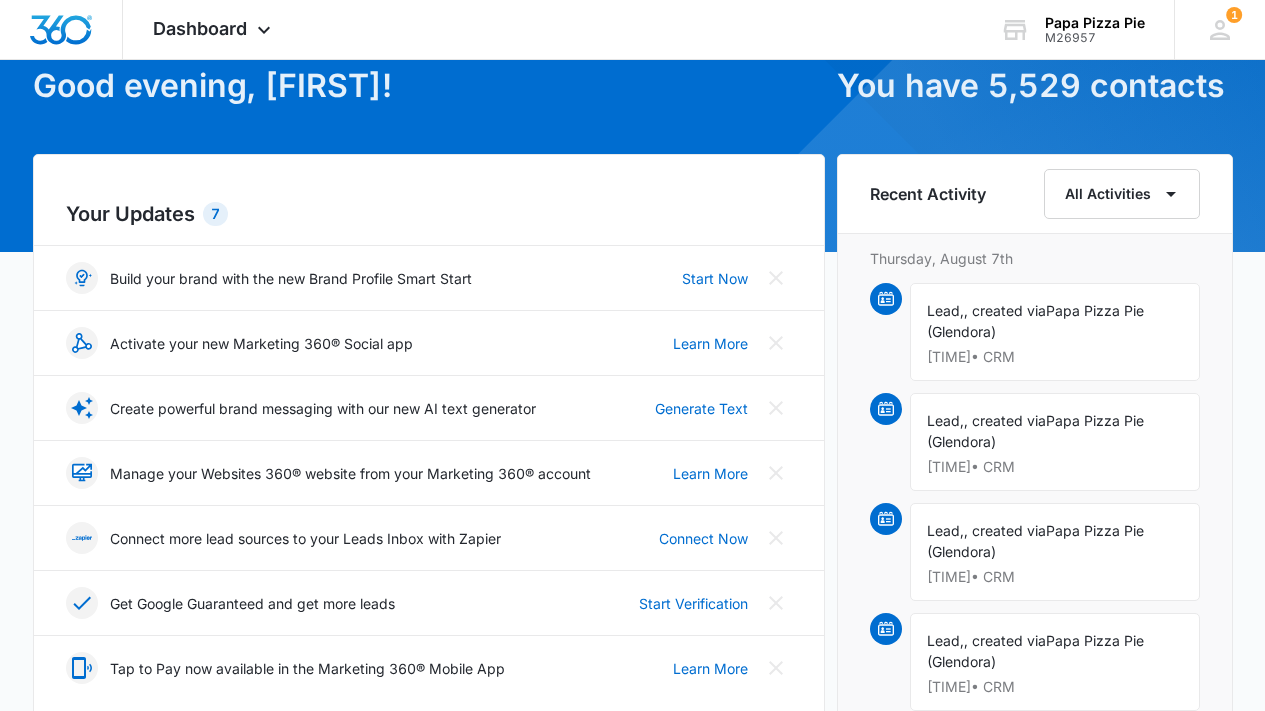 scroll, scrollTop: 78, scrollLeft: 0, axis: vertical 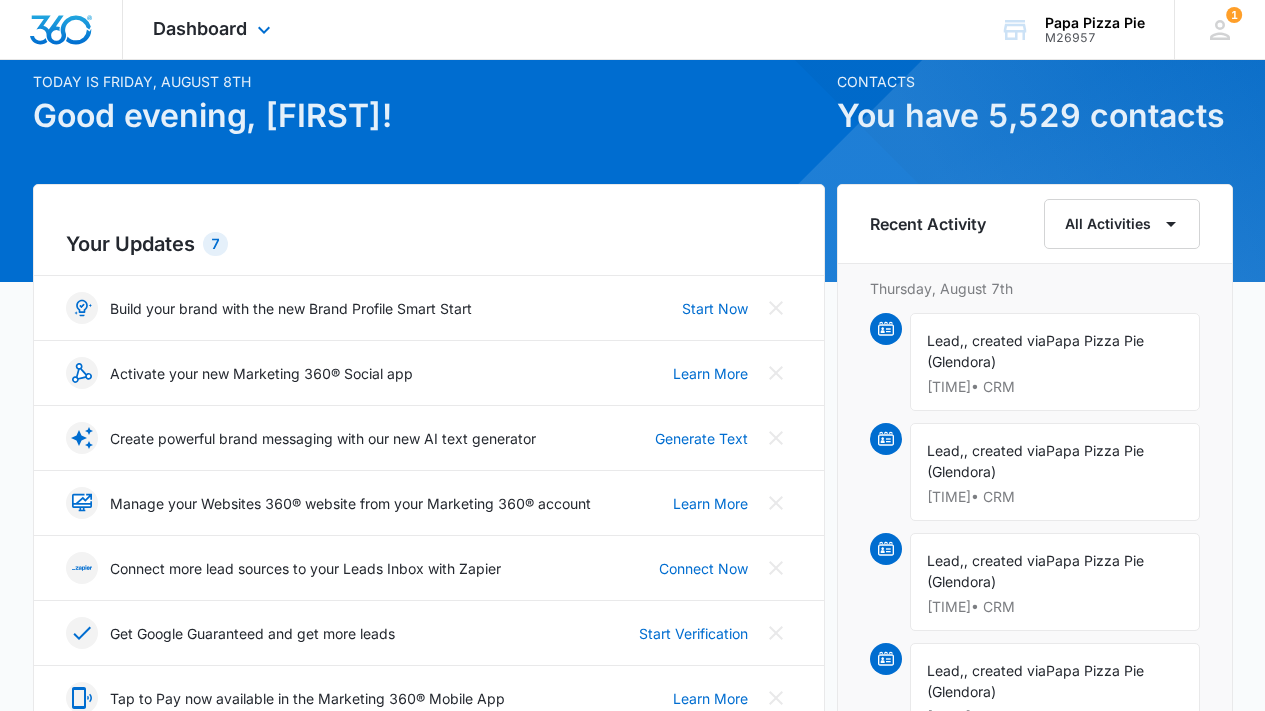 click on "Dashboard Apps Reputation Websites Forms CRM Email Social Shop Payments POS Content Ads Intelligence Files Brand Settings" at bounding box center [214, 29] 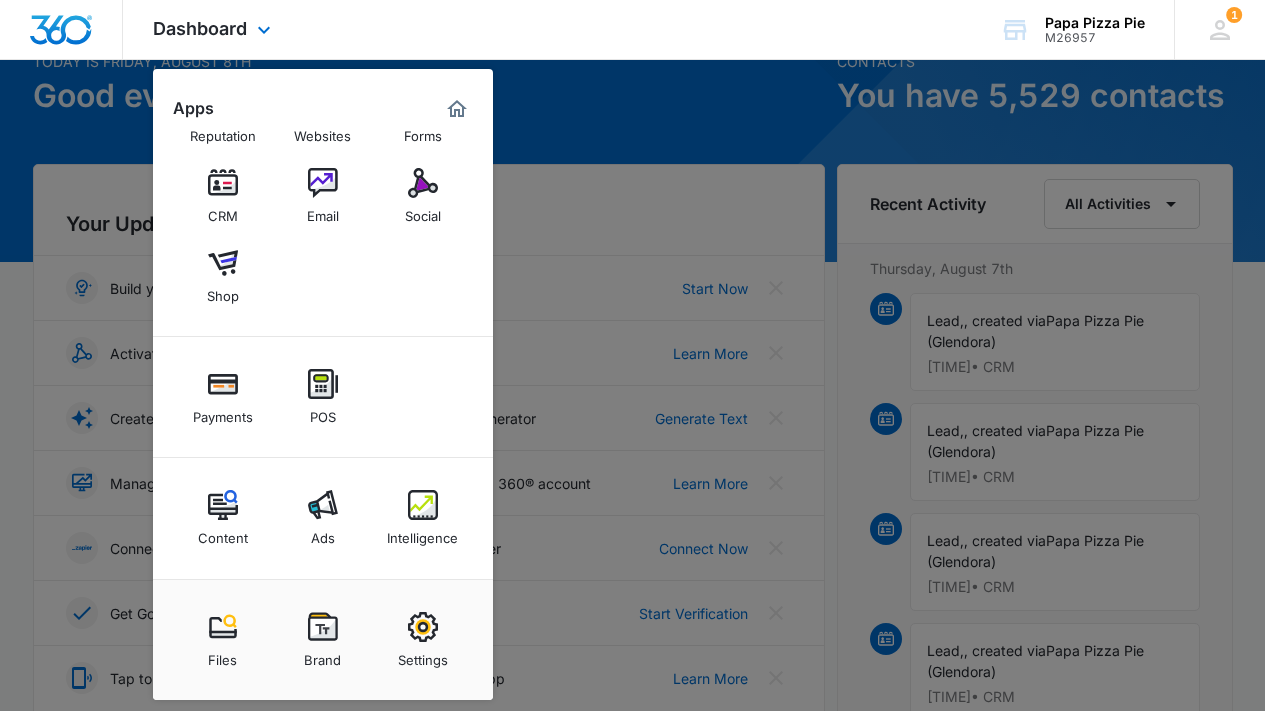 scroll, scrollTop: 653, scrollLeft: 0, axis: vertical 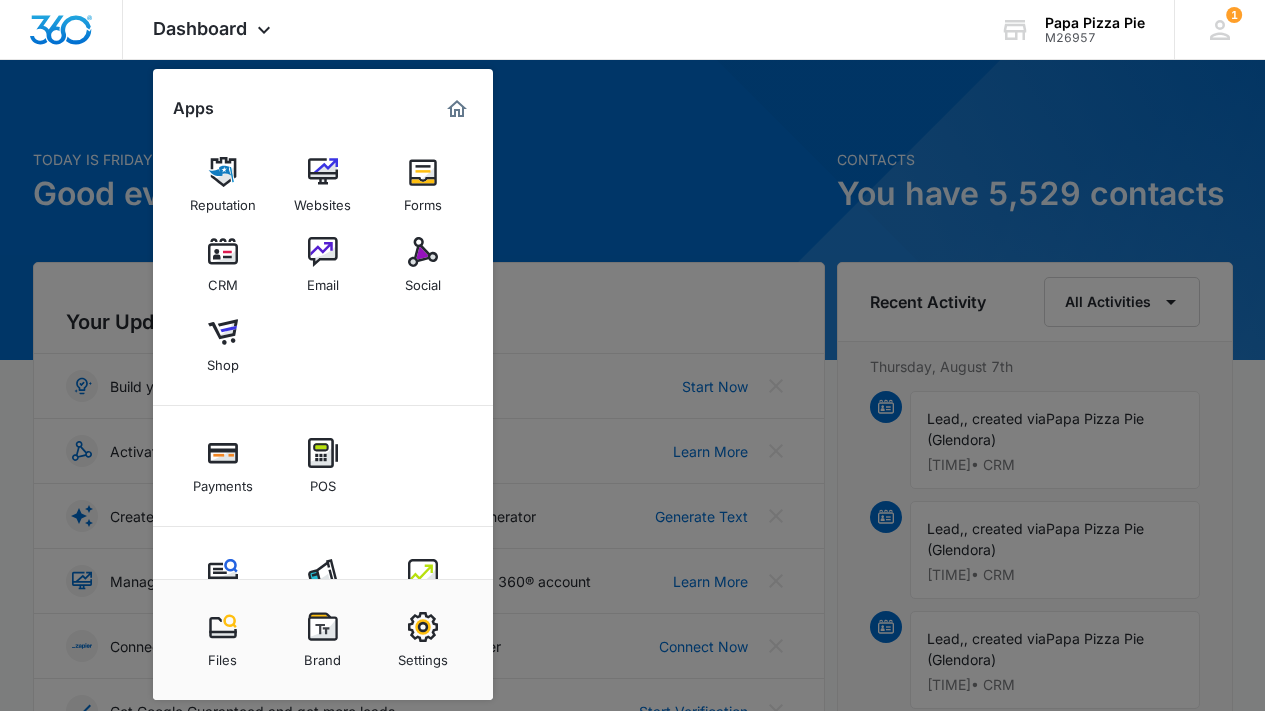 click at bounding box center [632, 355] 